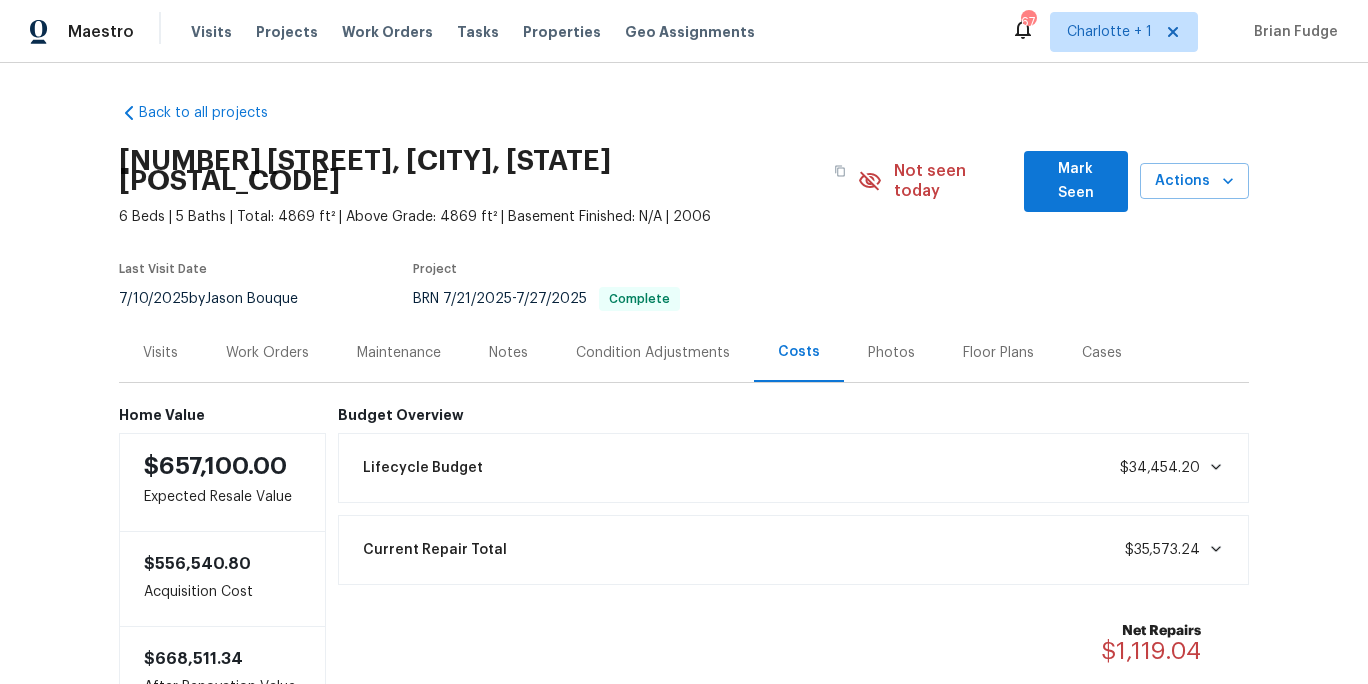 scroll, scrollTop: 0, scrollLeft: 0, axis: both 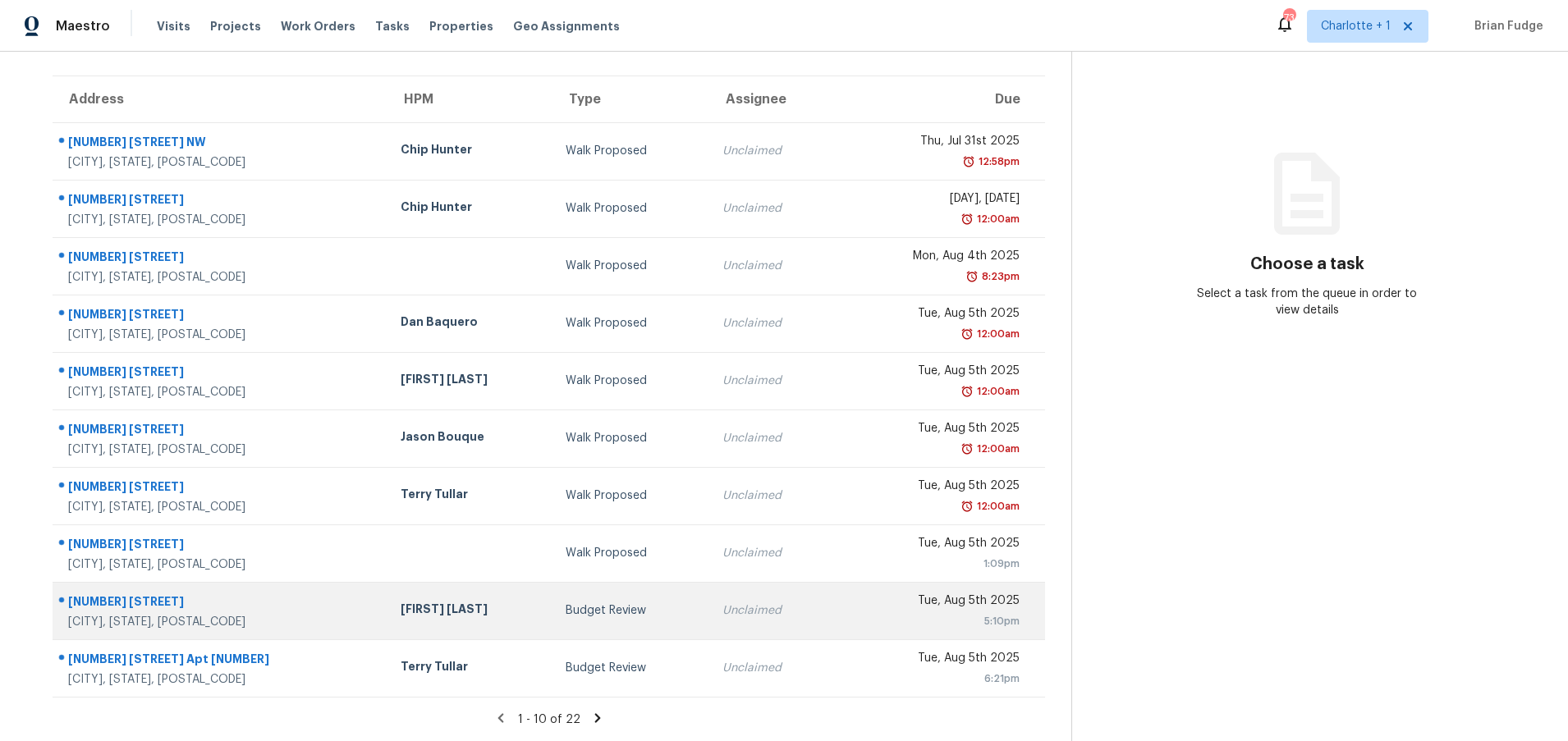 click on "Ryan Carder" at bounding box center [470, 611] 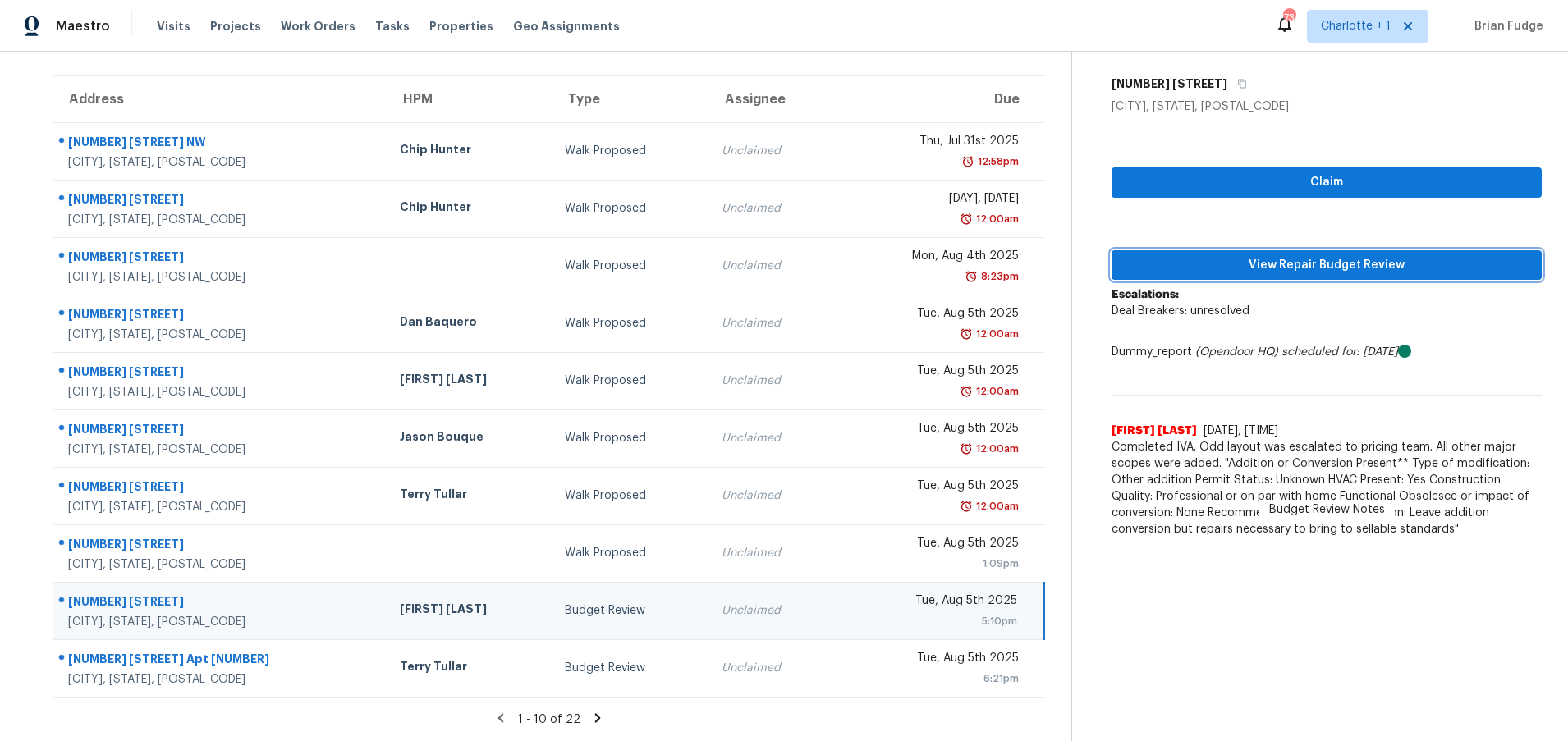 click on "View Repair Budget Review" at bounding box center [1327, 265] 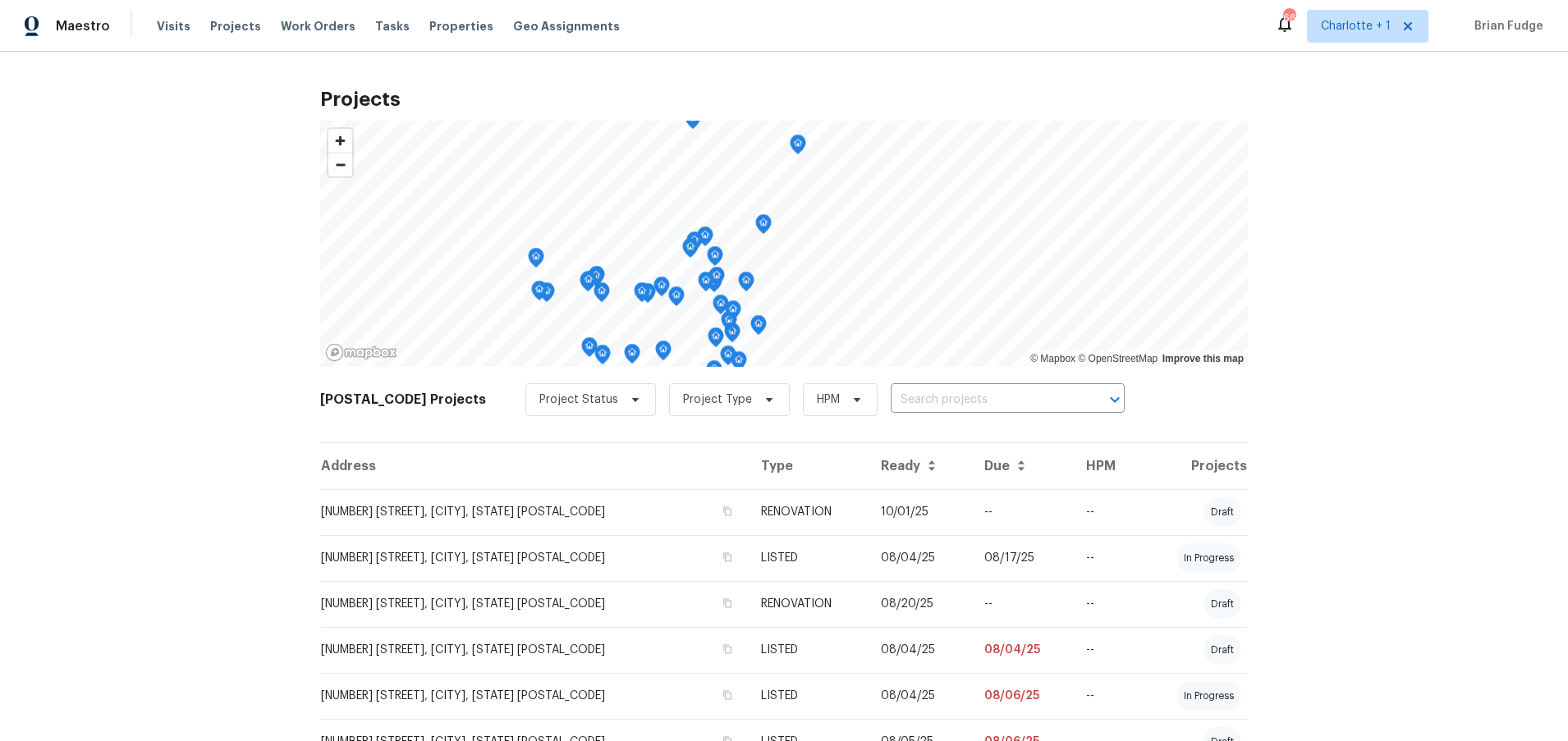 scroll, scrollTop: 0, scrollLeft: 0, axis: both 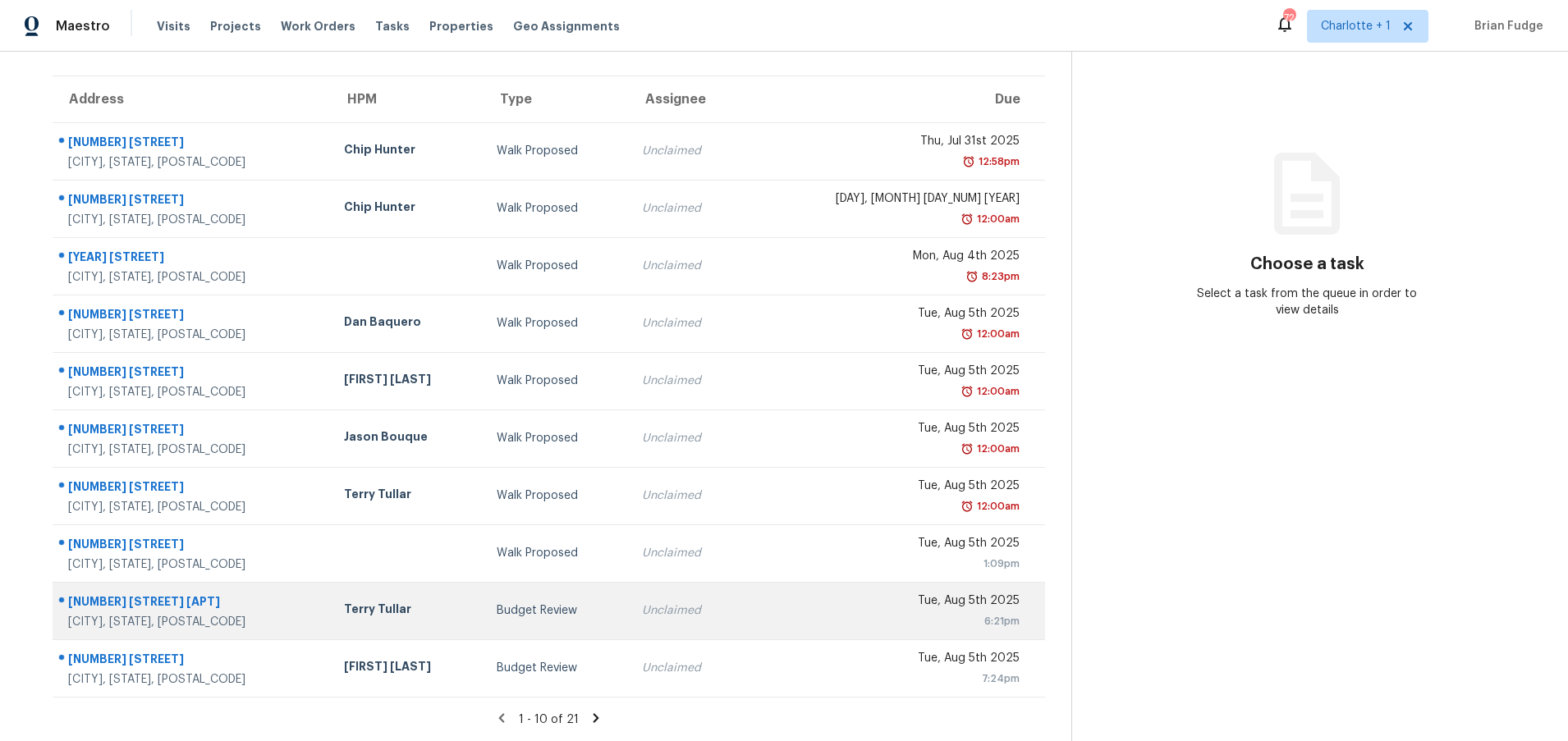 click on "[CITY], [STATE], [POSTAL_CODE]" at bounding box center (193, 622) 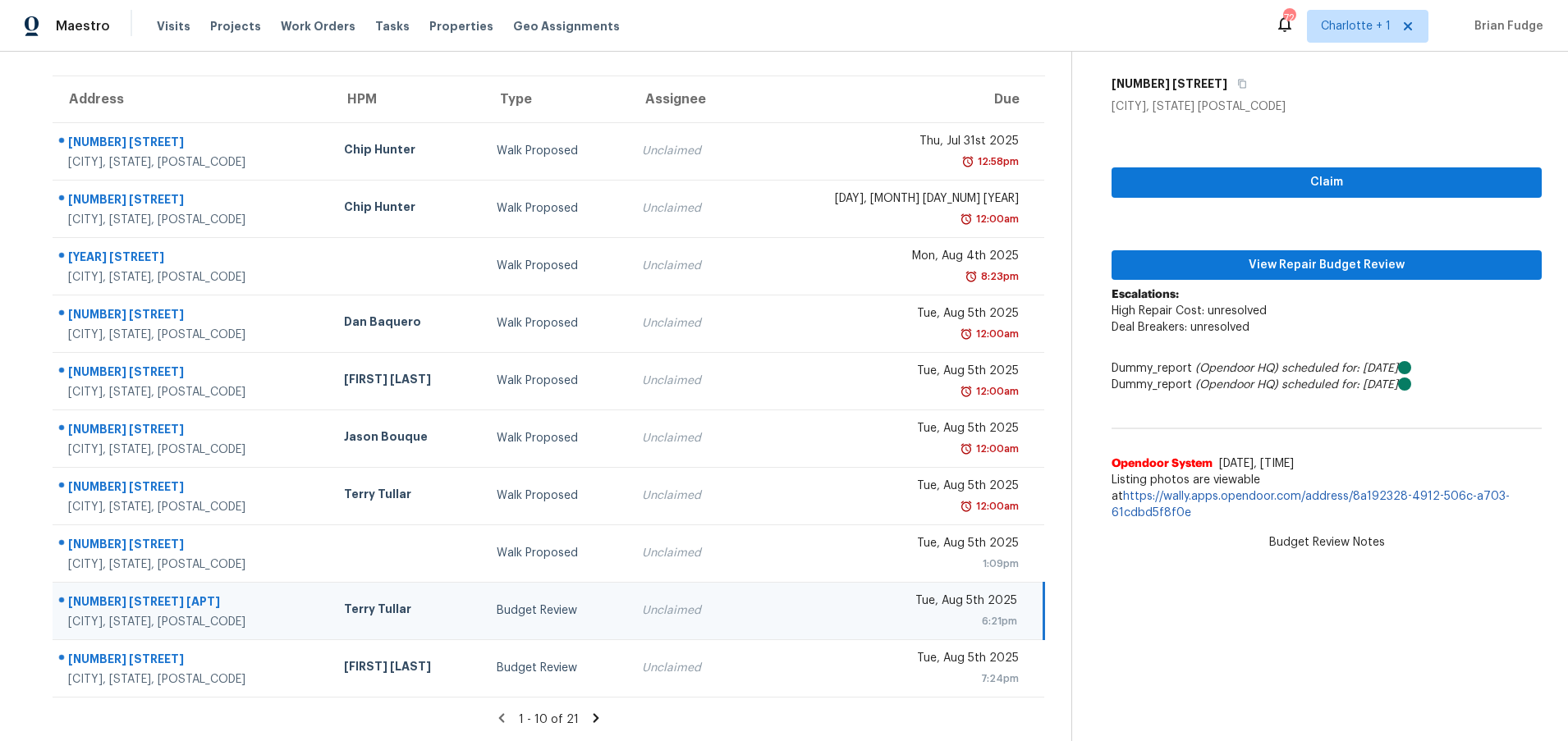click 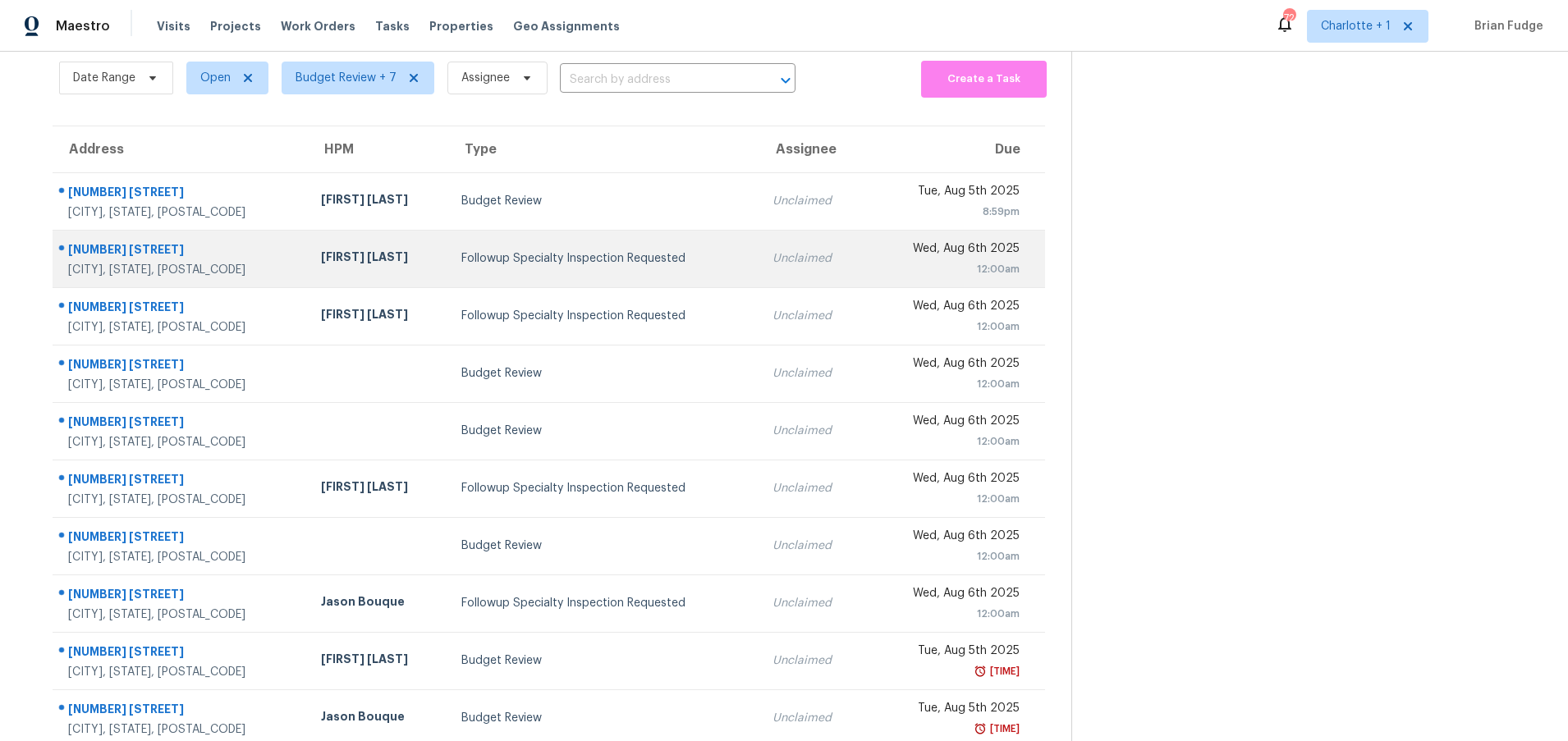 scroll, scrollTop: 126, scrollLeft: 0, axis: vertical 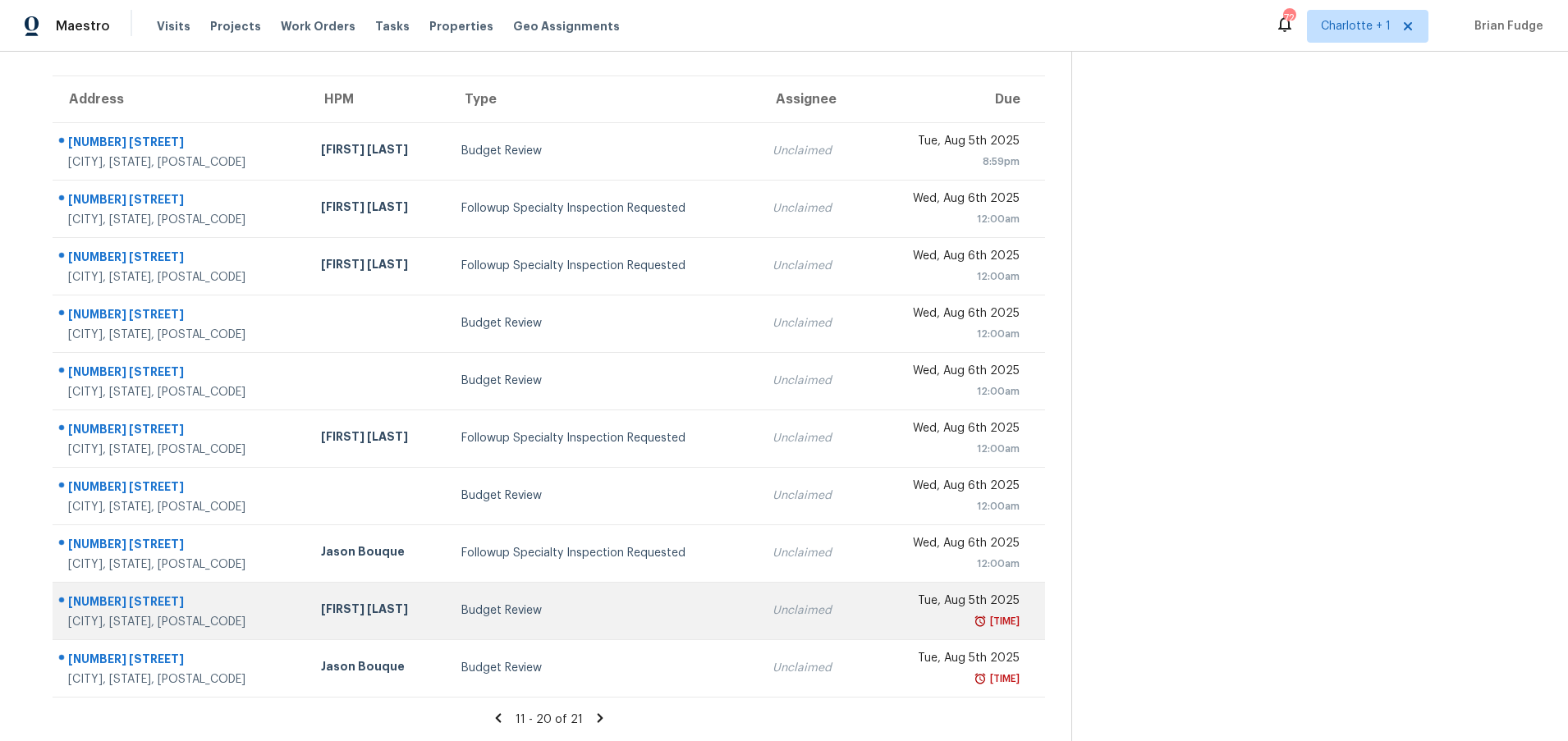 click on "Greg Janiak" at bounding box center (378, 611) 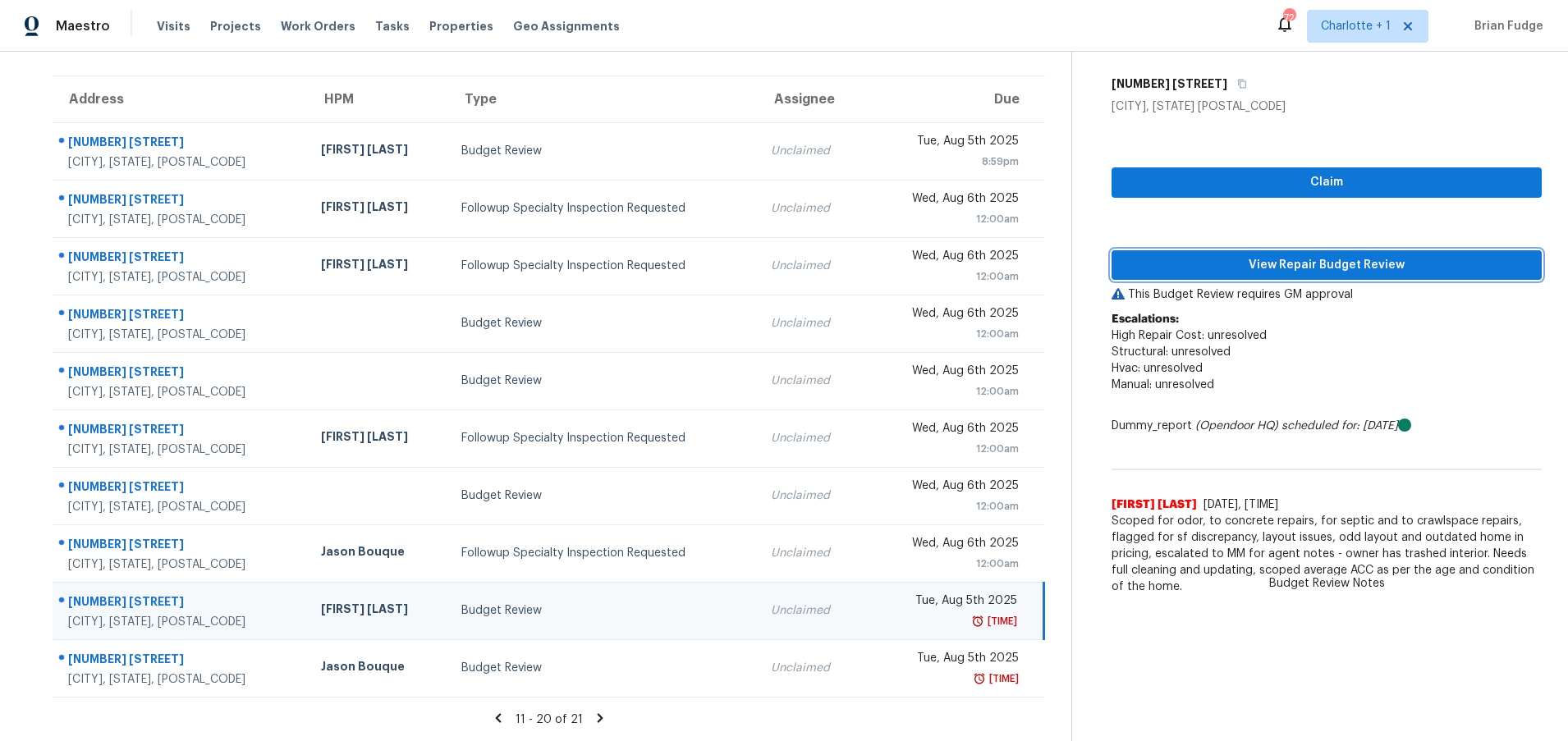click on "View Repair Budget Review" at bounding box center [1327, 265] 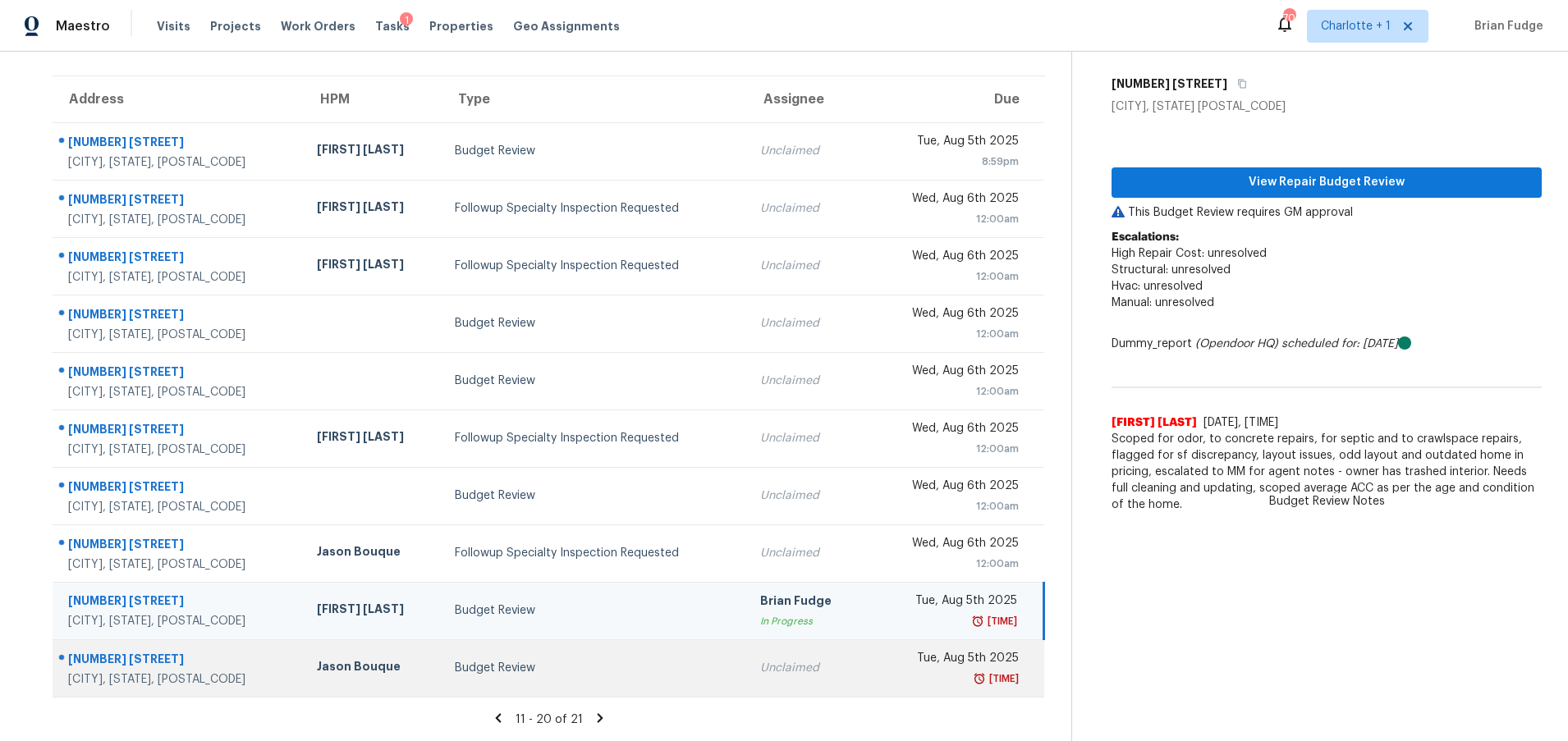 click on "1745 Matheson Ave   Charlotte, NC, 28205" at bounding box center [178, 668] 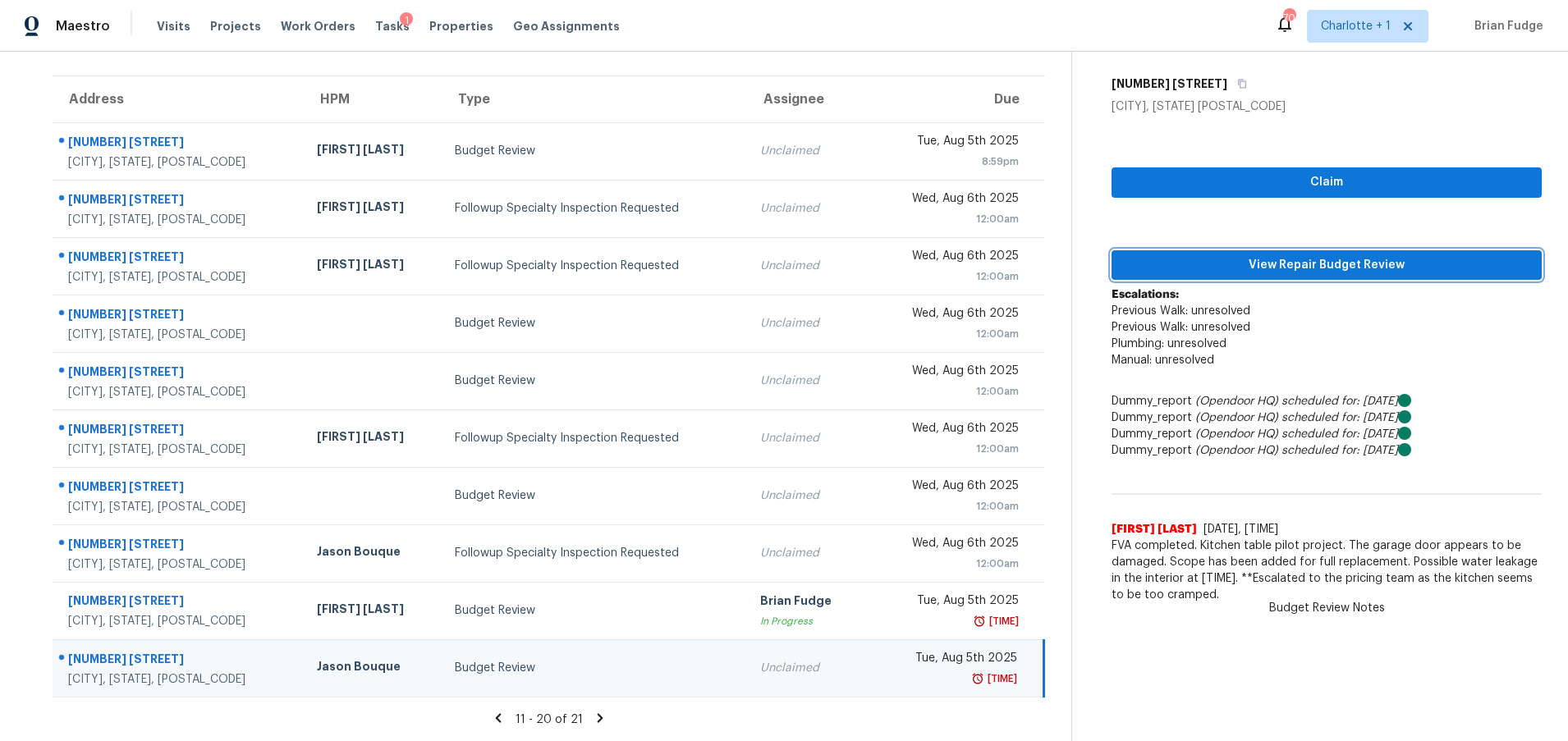 click on "View Repair Budget Review" at bounding box center (1327, 265) 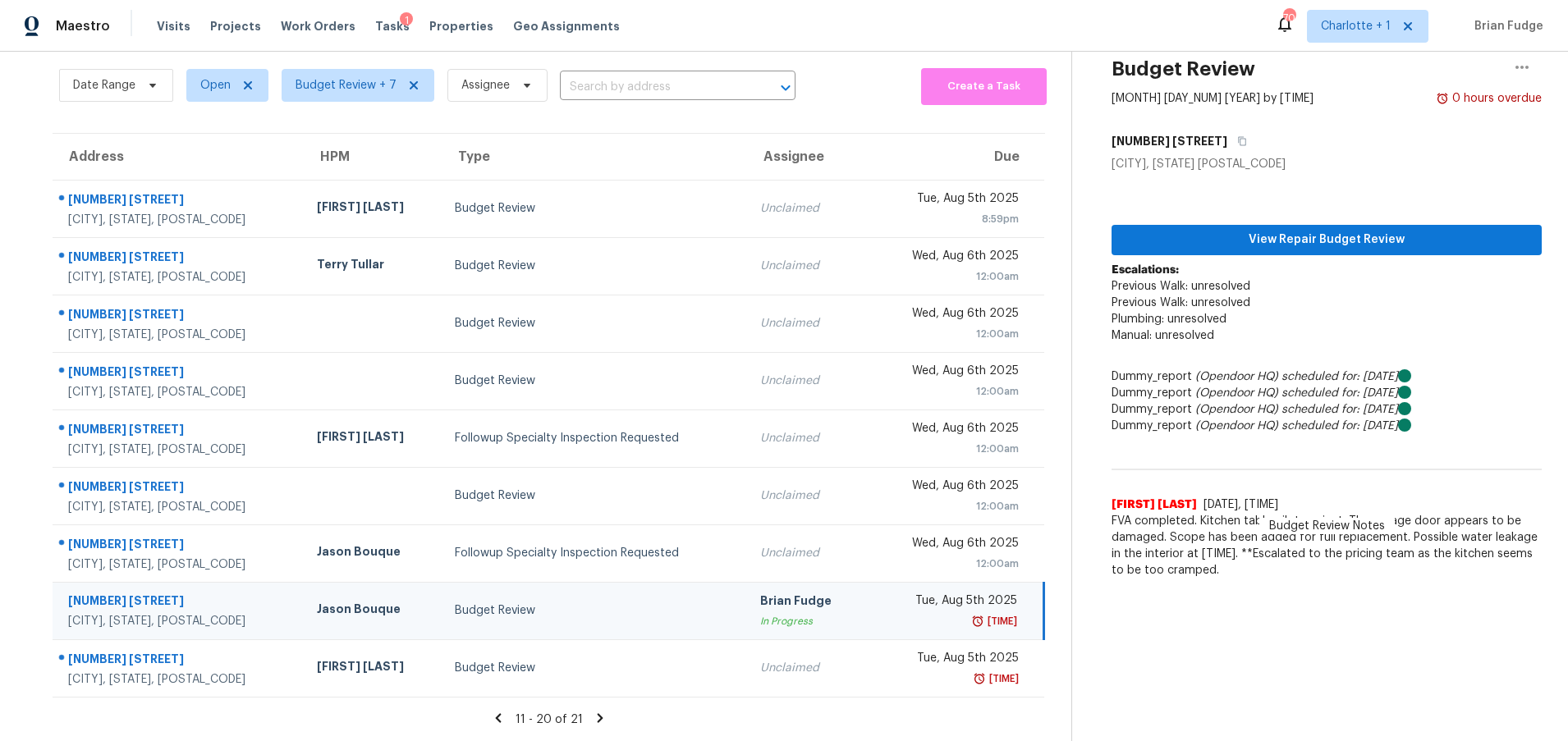 scroll, scrollTop: 68, scrollLeft: 0, axis: vertical 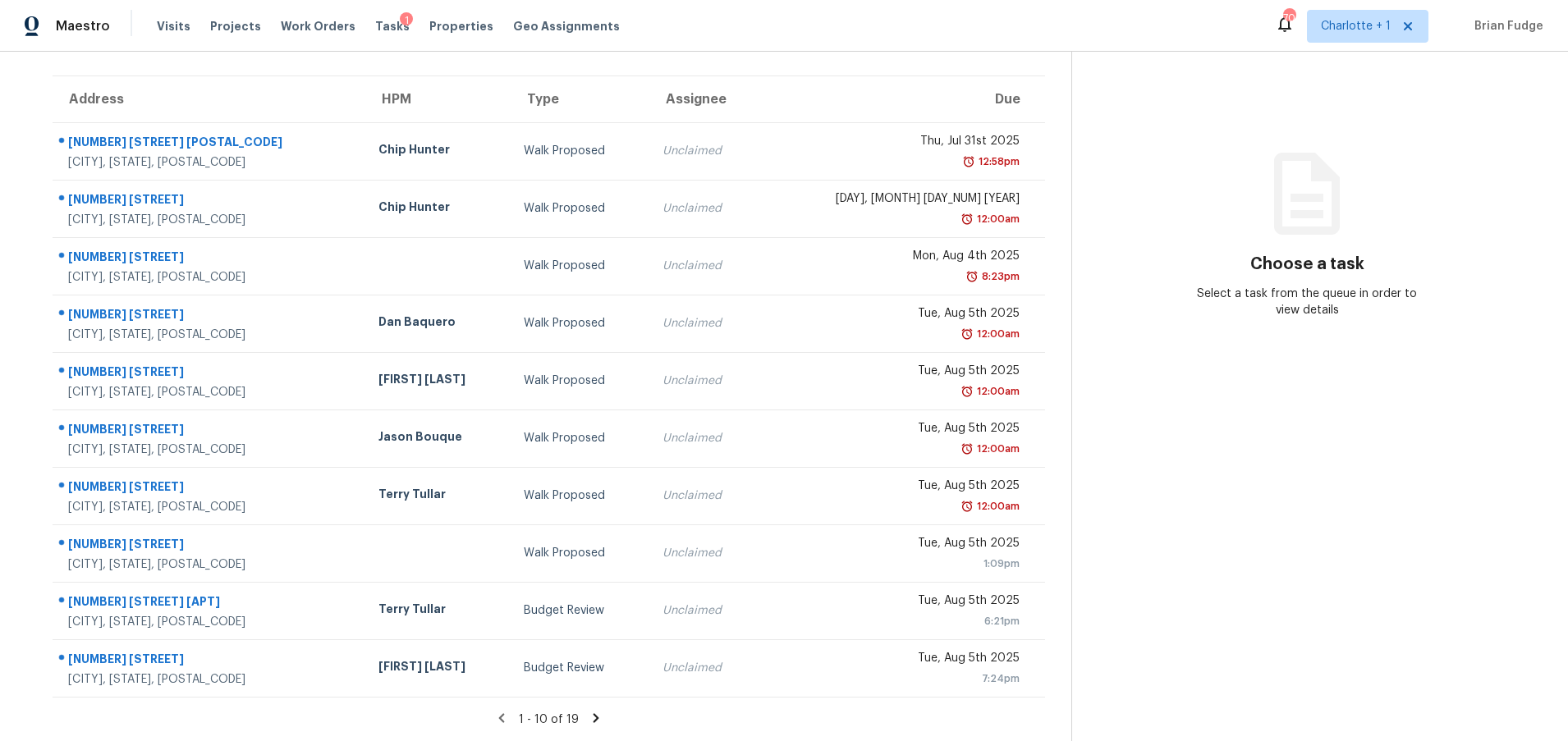 click 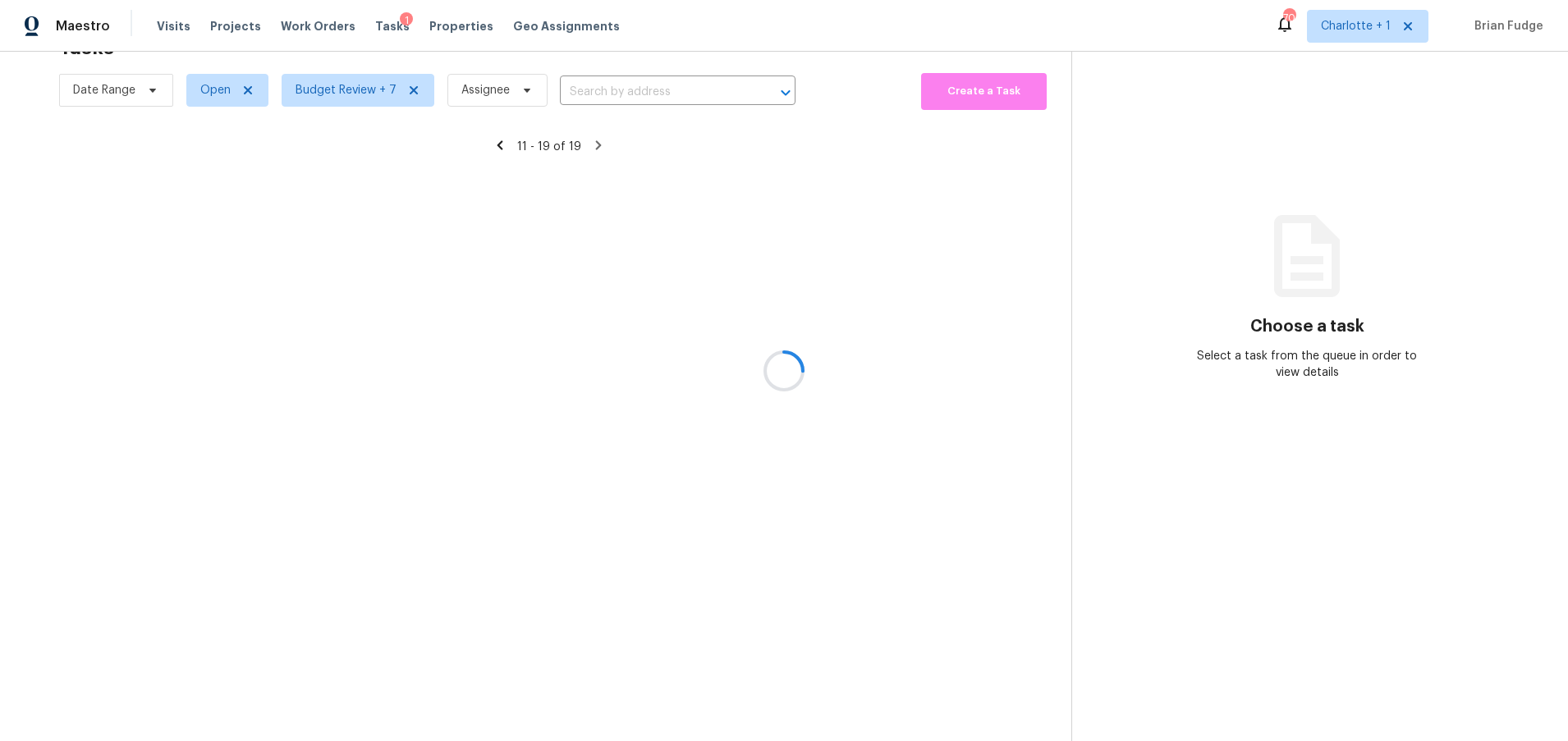 scroll, scrollTop: 68, scrollLeft: 0, axis: vertical 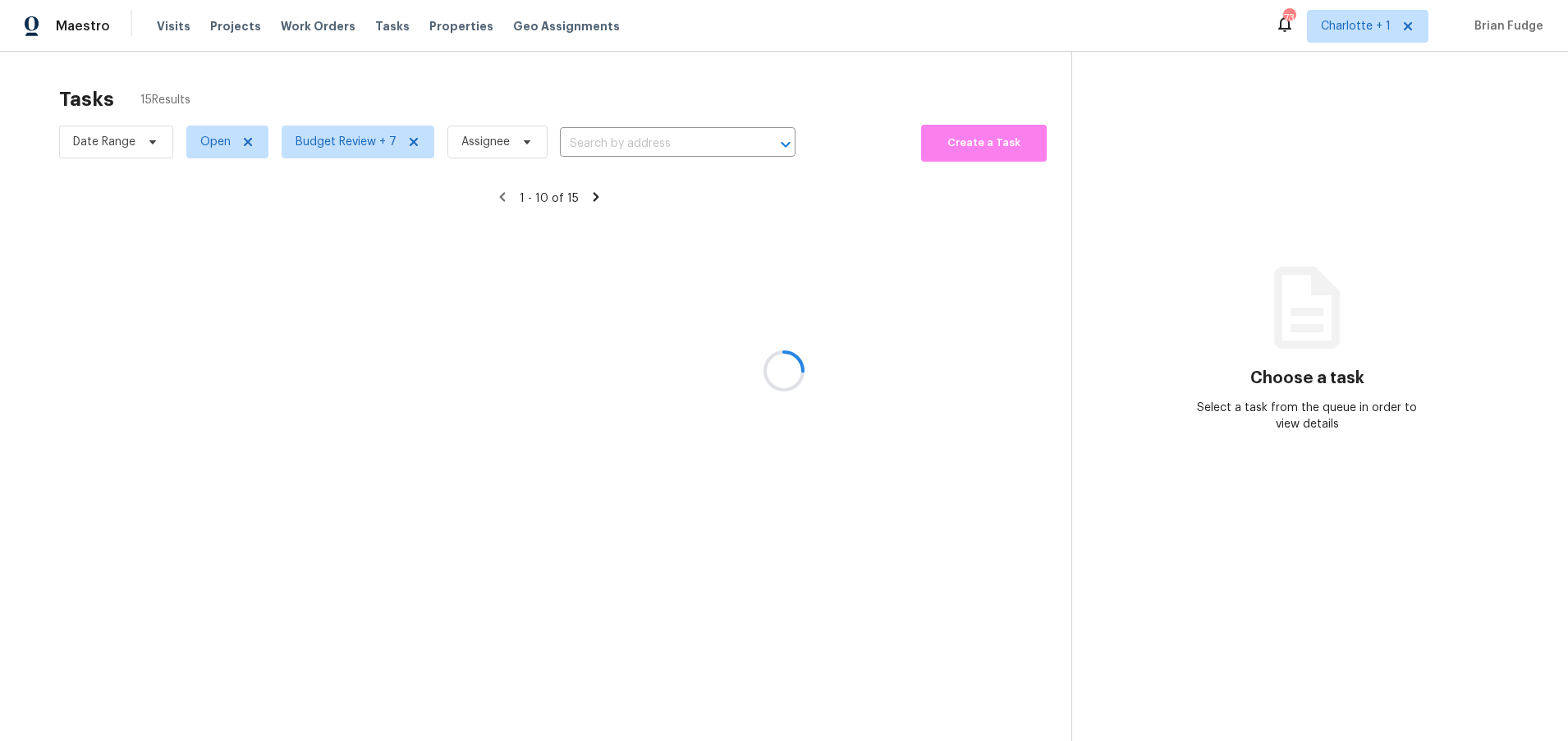 click at bounding box center [784, 370] 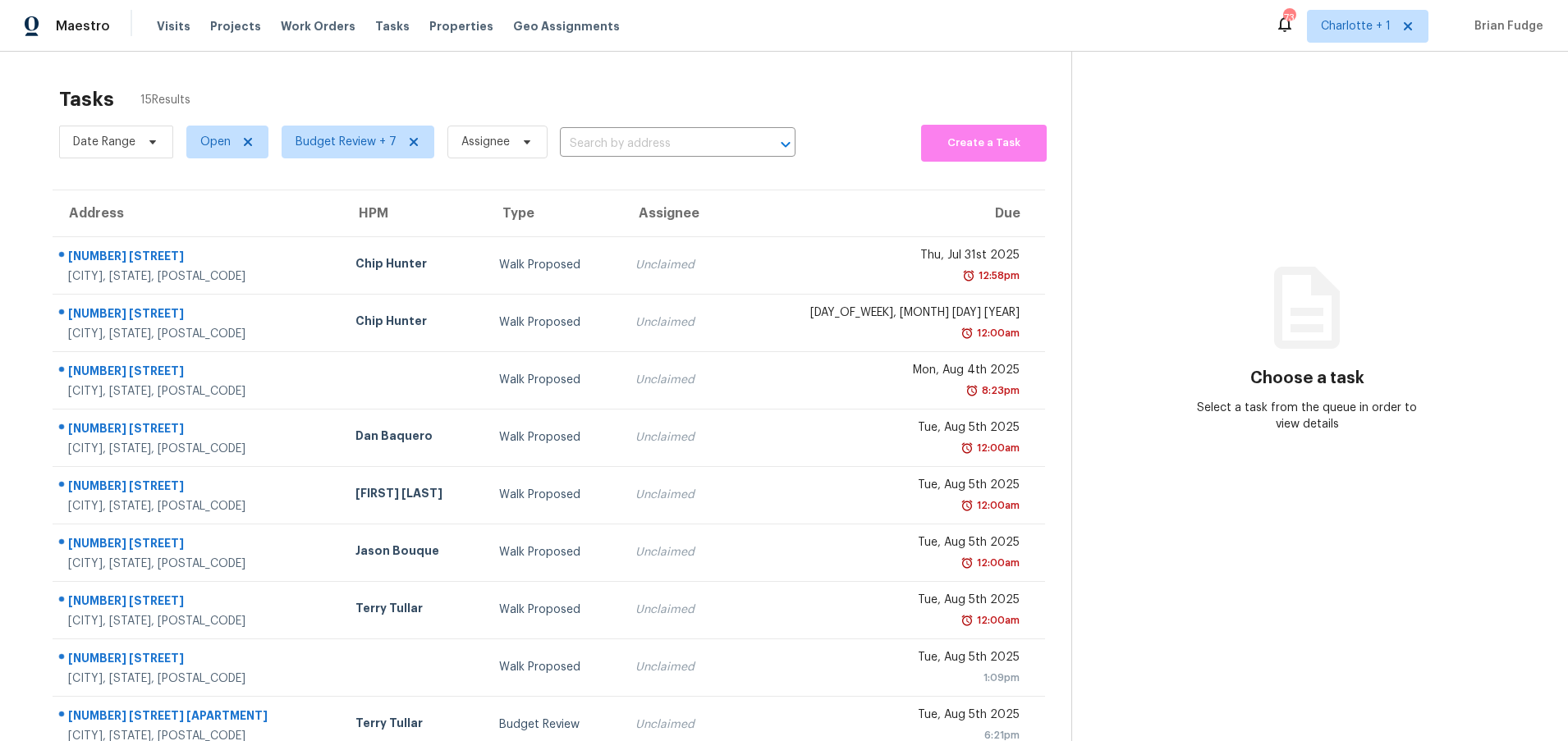 scroll, scrollTop: 126, scrollLeft: 0, axis: vertical 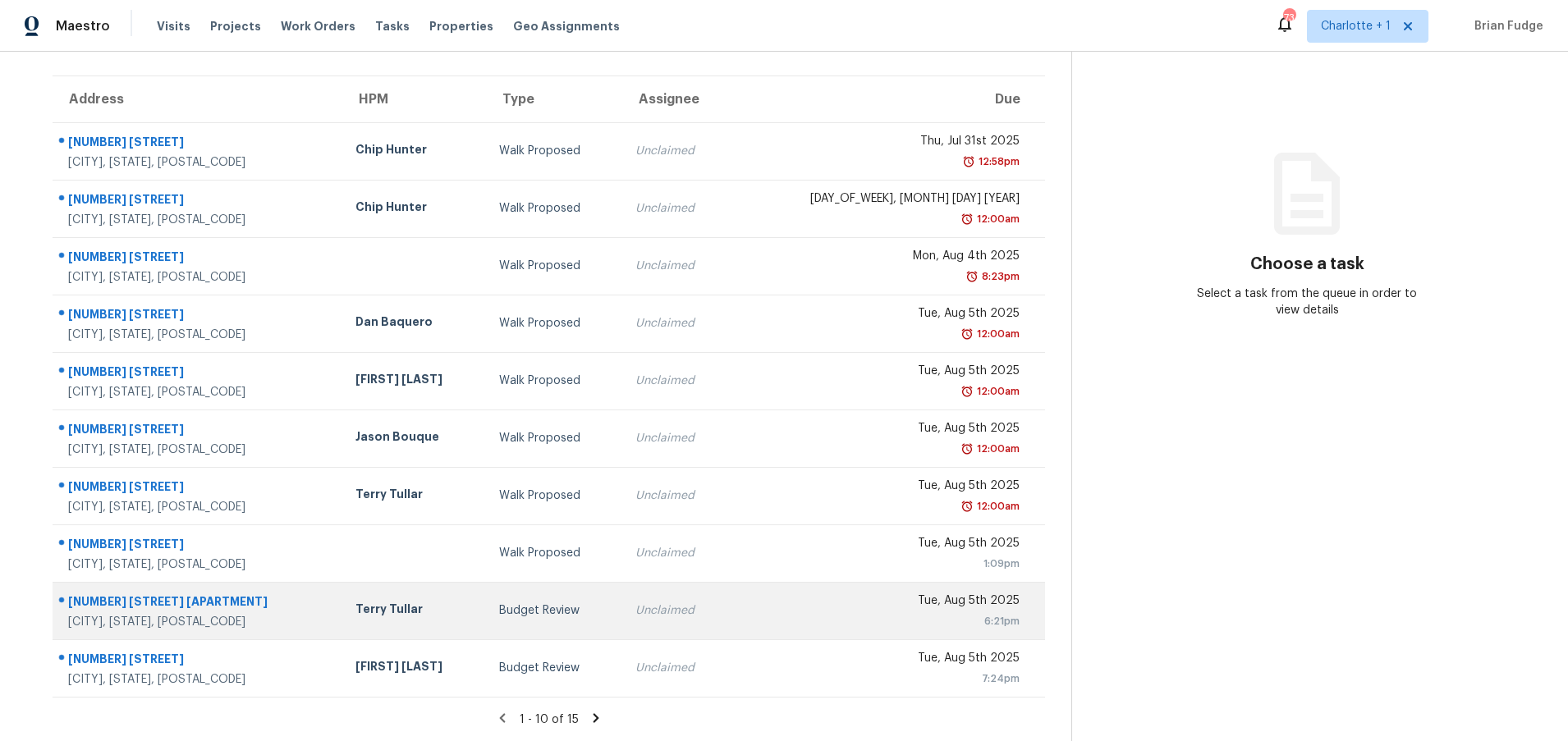 click on "[NUMBER] [STREET] [APARTMENT]" at bounding box center (199, 603) 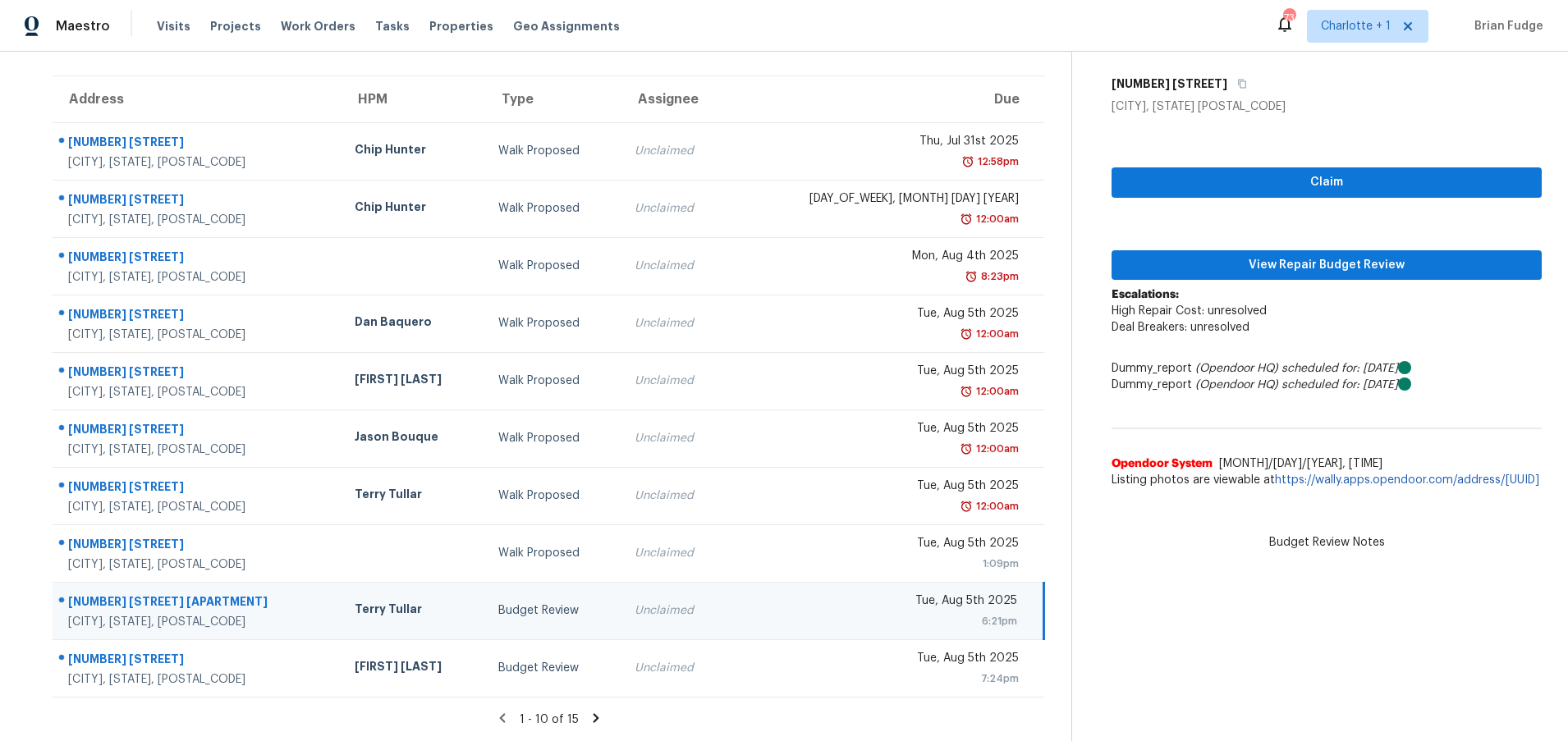 click 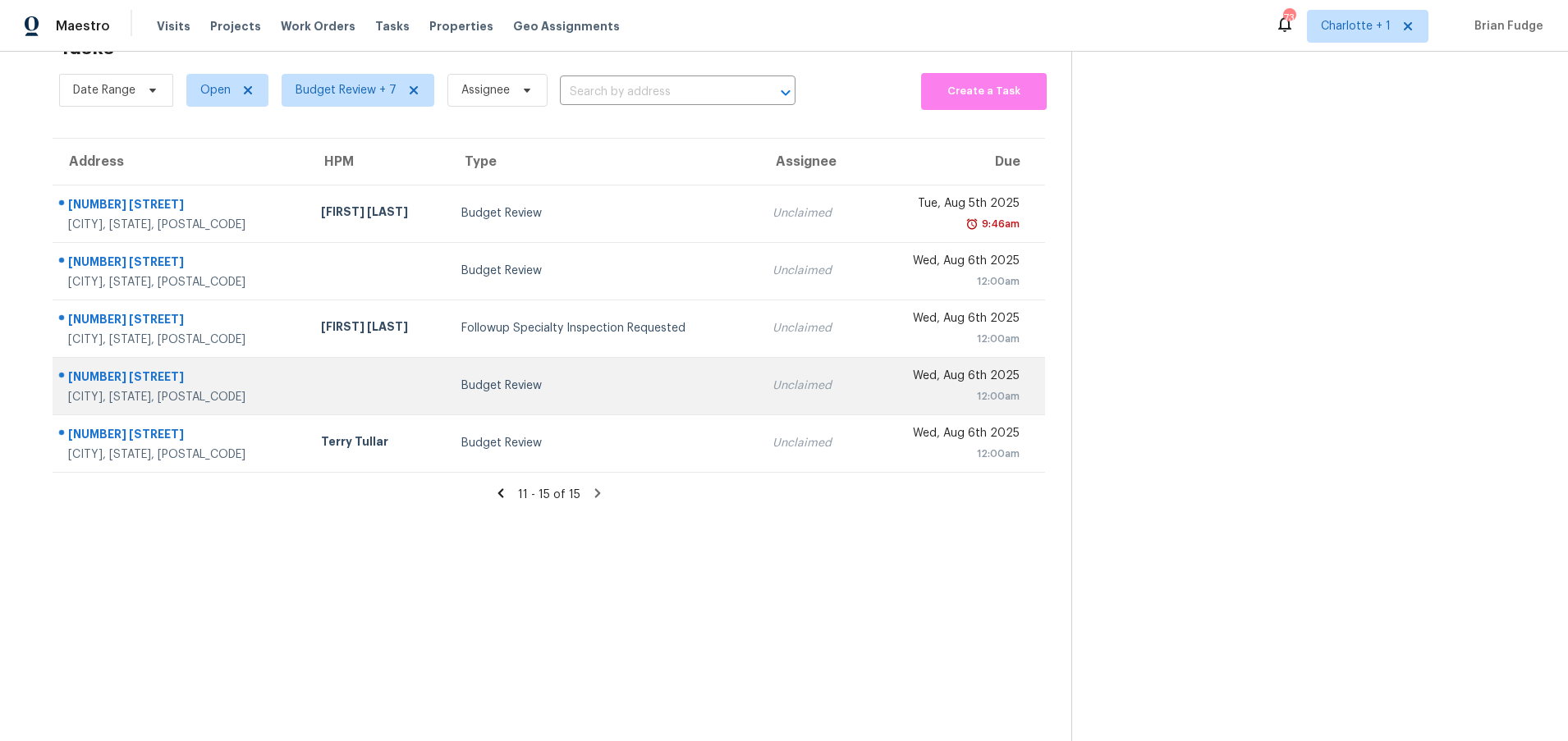 click on "Maiden, NC, 28650" at bounding box center [181, 397] 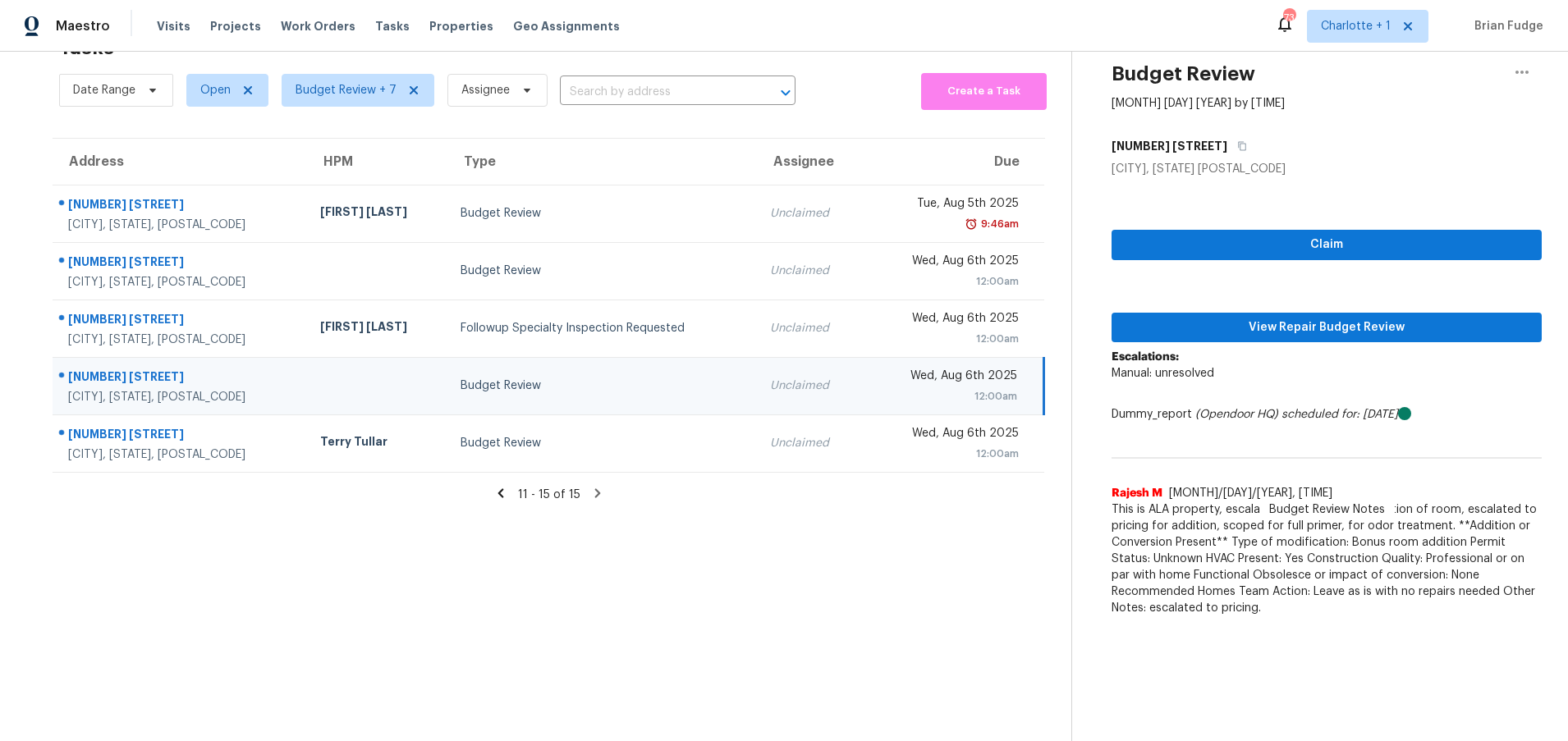 click at bounding box center [377, 386] 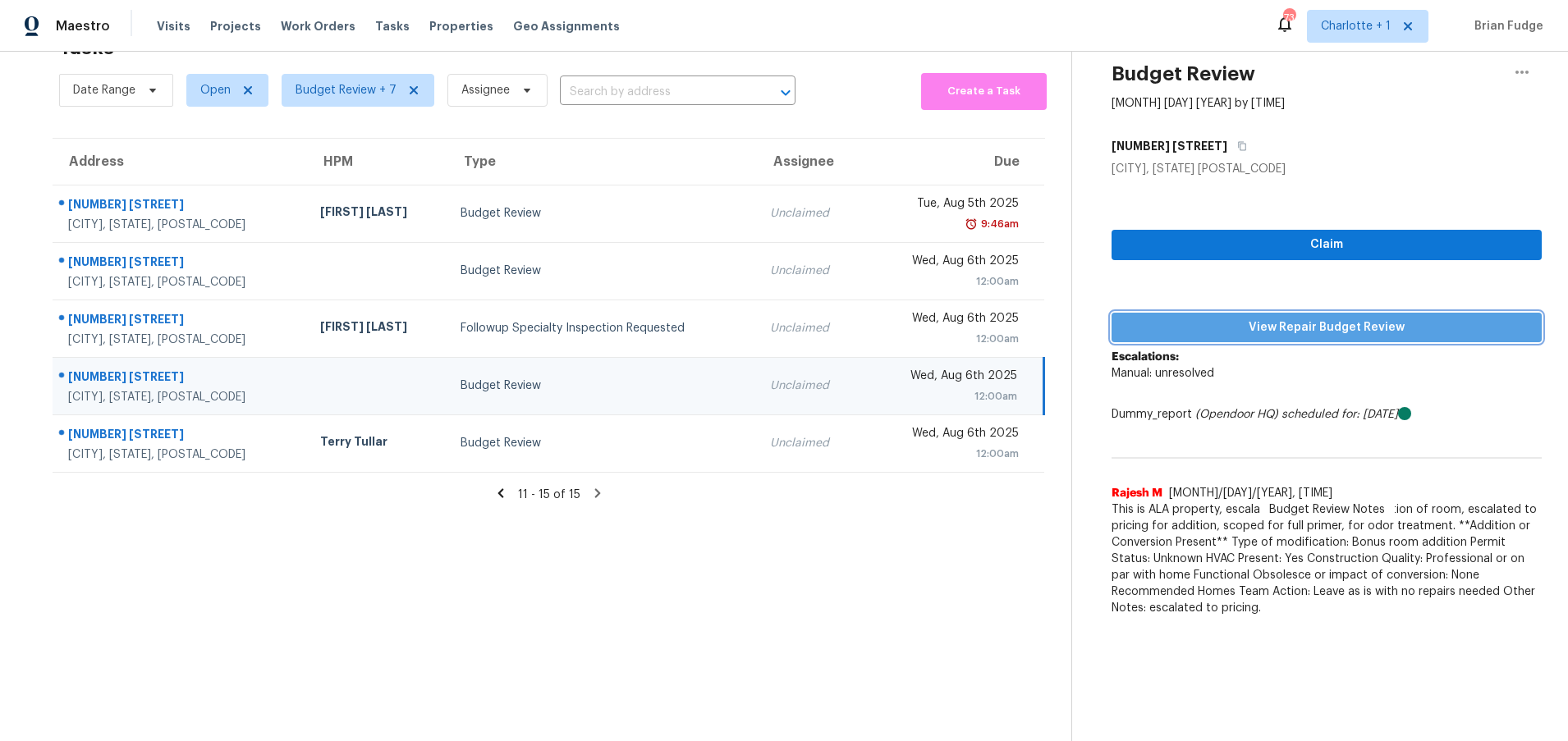 click on "View Repair Budget Review" at bounding box center (1327, 327) 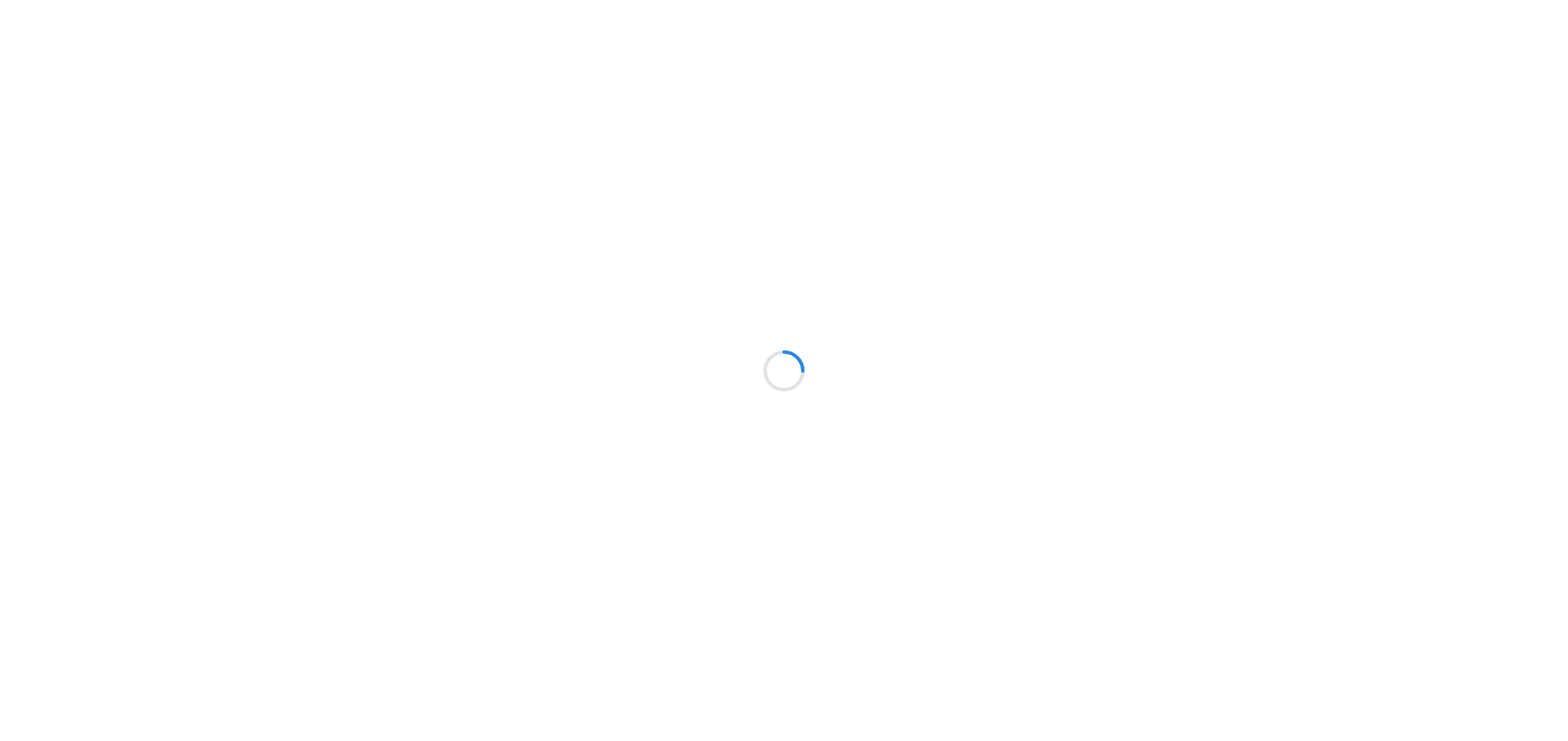 scroll, scrollTop: 0, scrollLeft: 0, axis: both 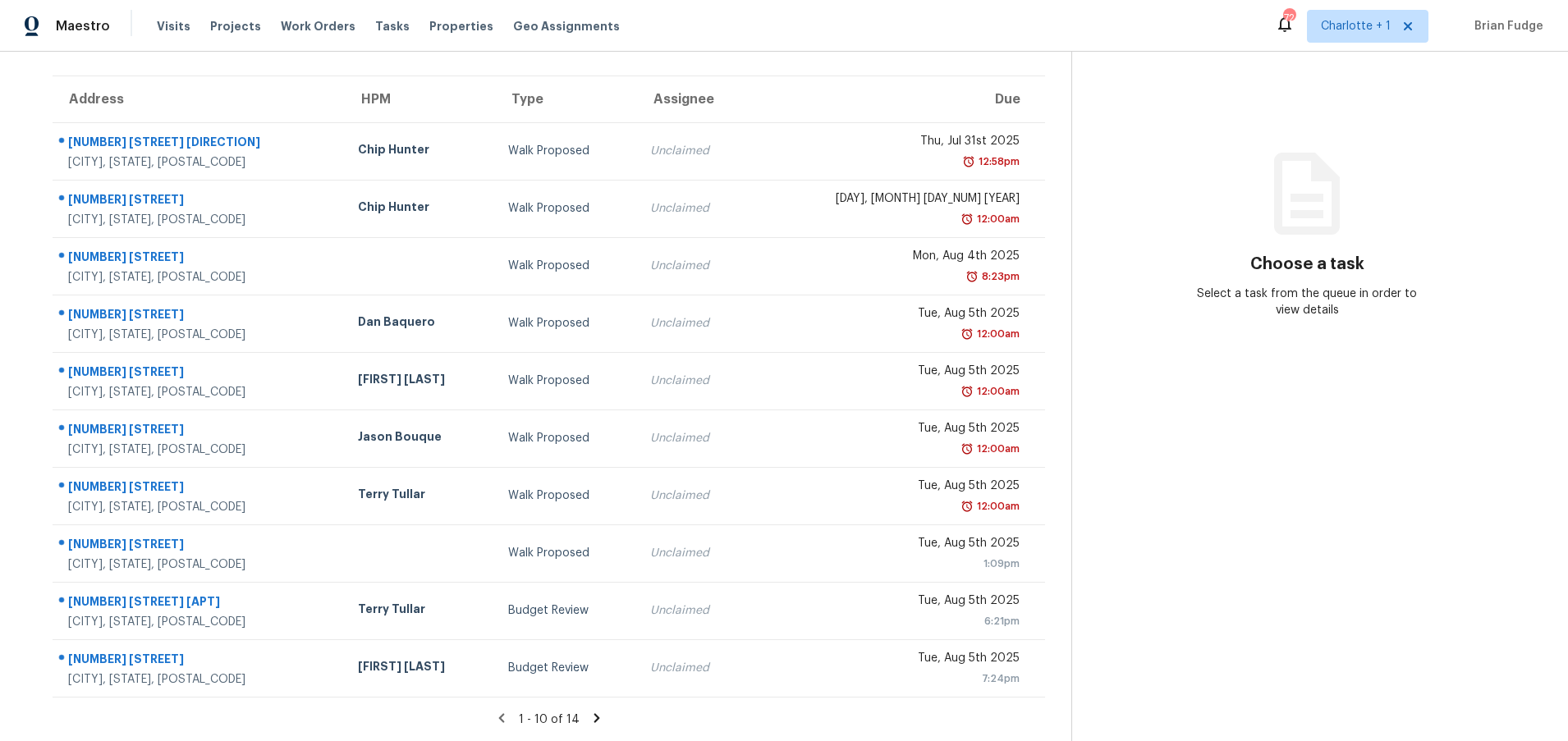 click 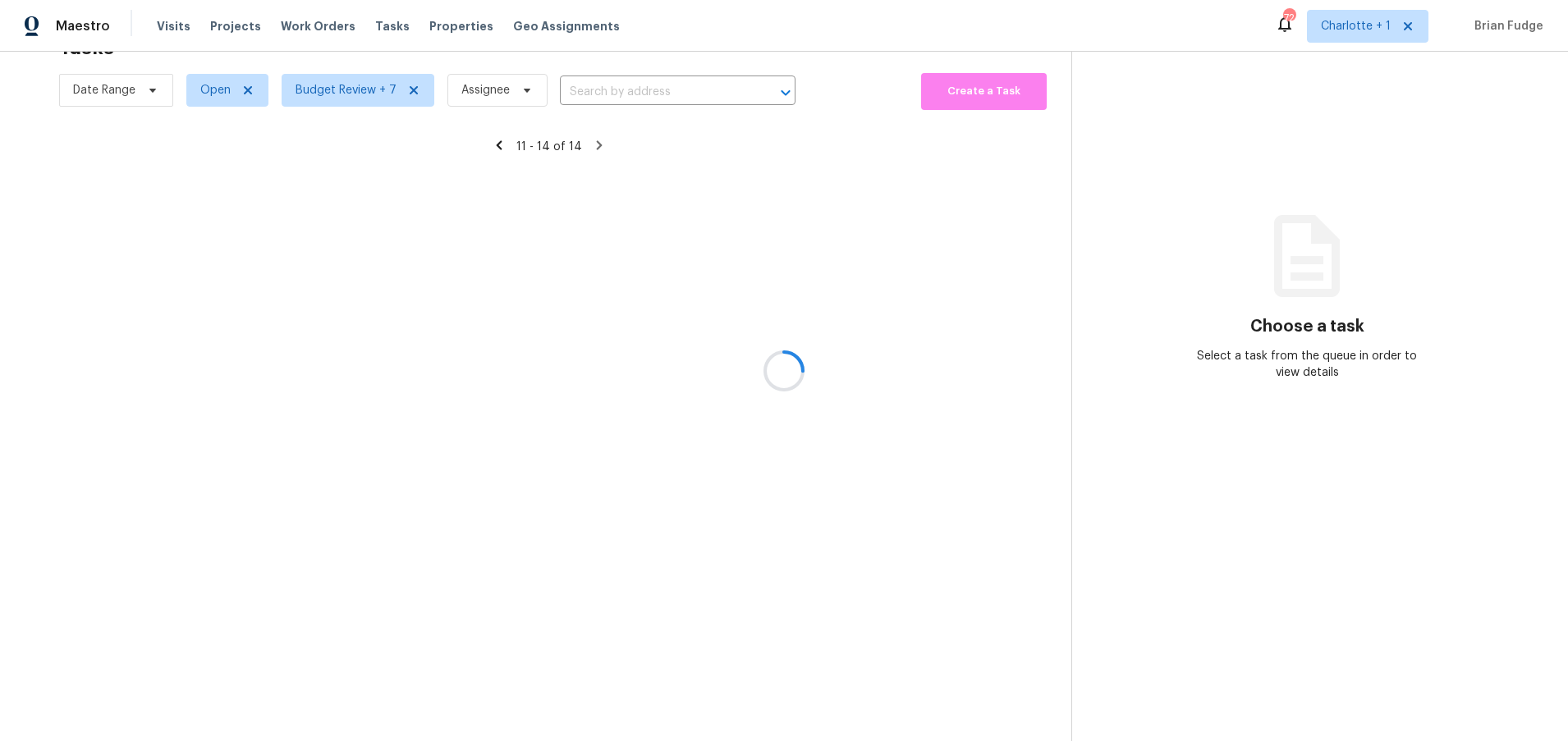 scroll, scrollTop: 64, scrollLeft: 0, axis: vertical 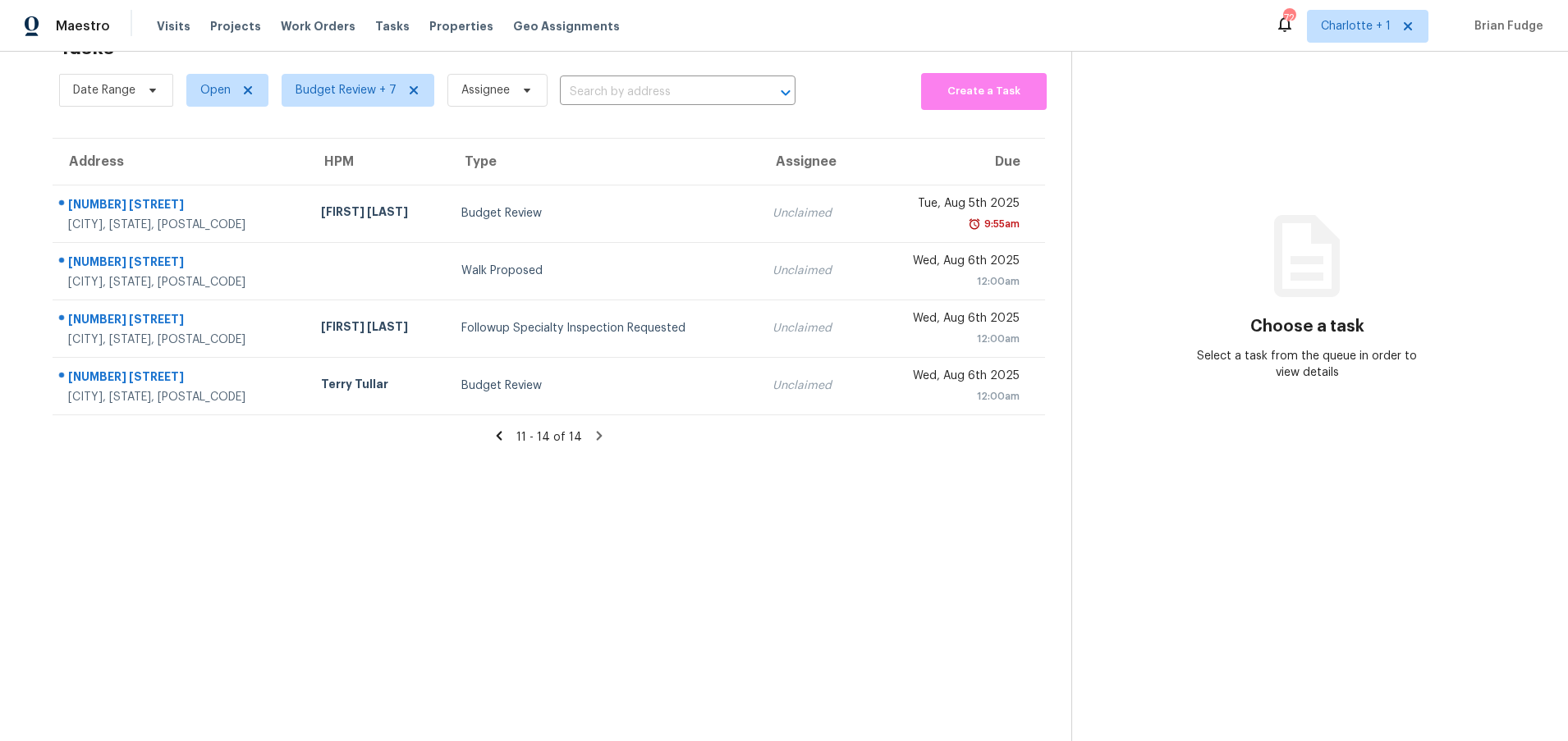 click 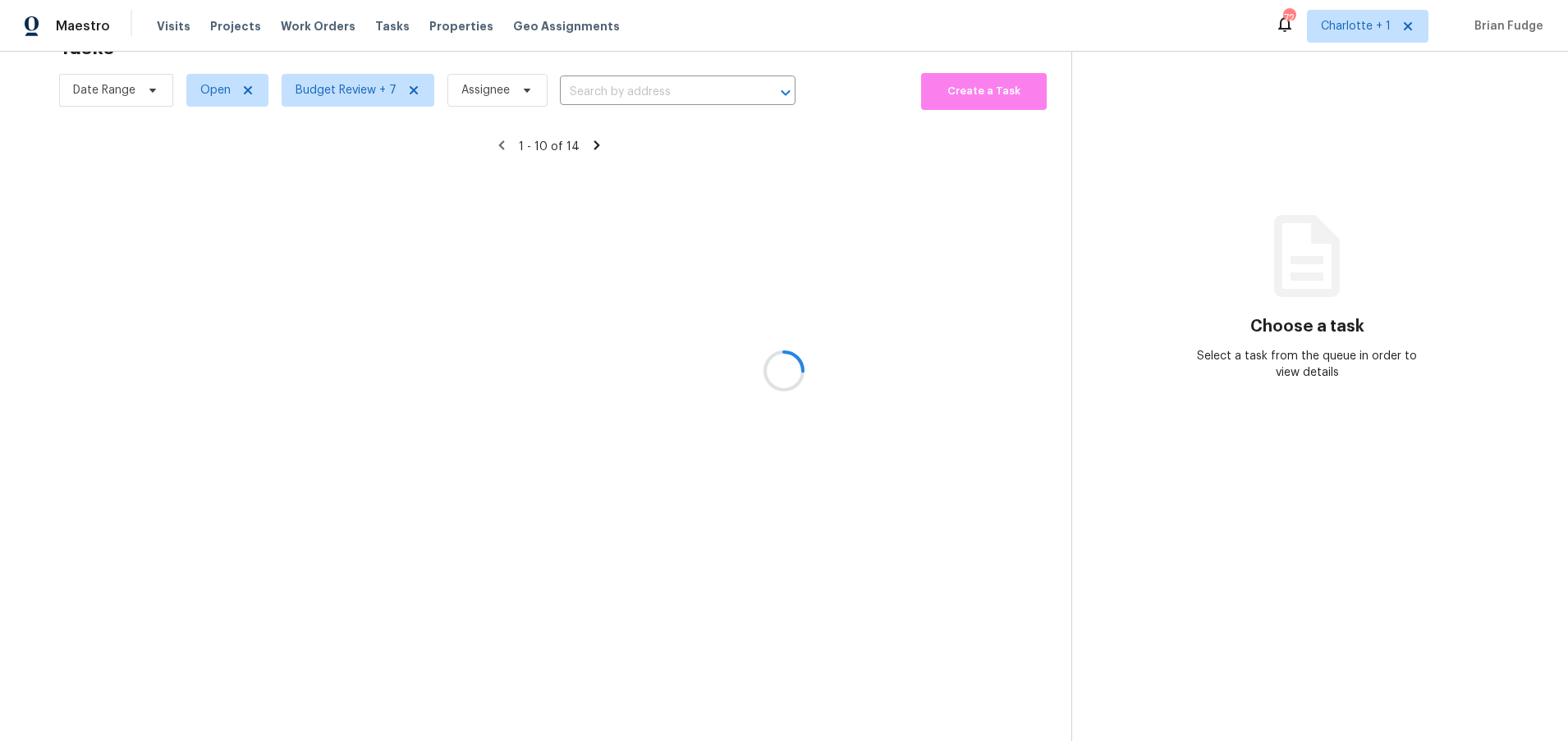 scroll, scrollTop: 126, scrollLeft: 0, axis: vertical 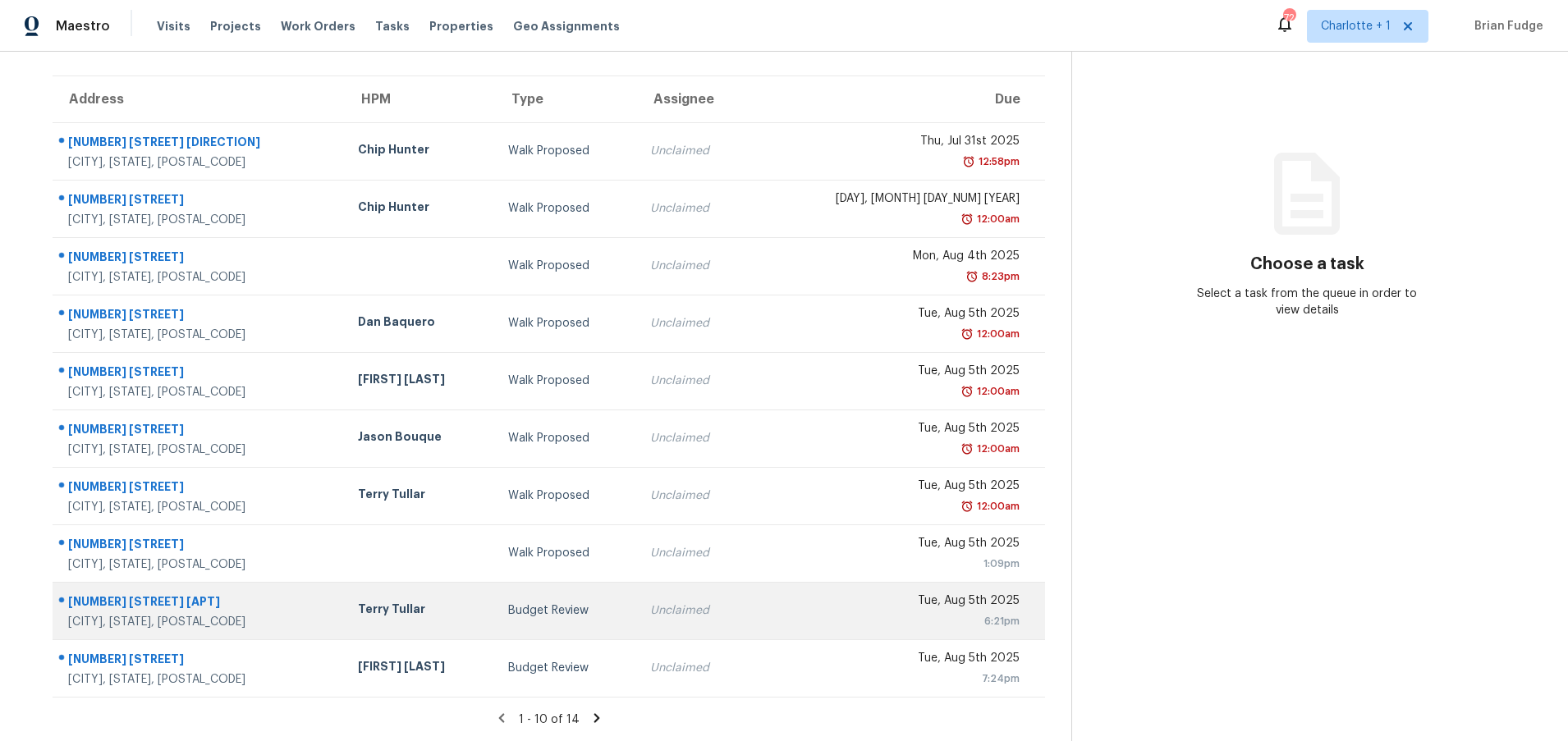 click on "[CITY], [STATE], [POSTAL_CODE]" at bounding box center (199, 622) 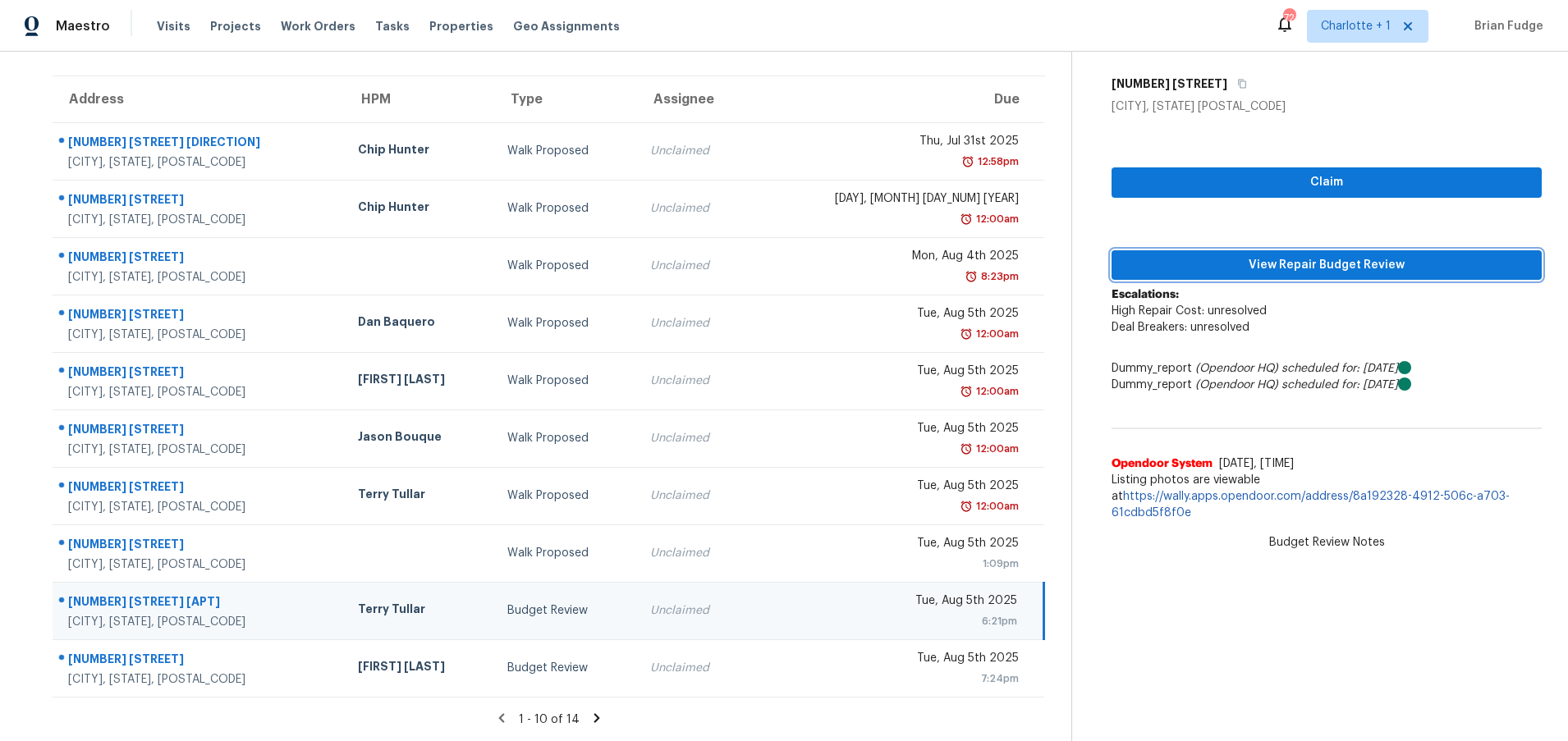 click on "View Repair Budget Review" at bounding box center (1327, 265) 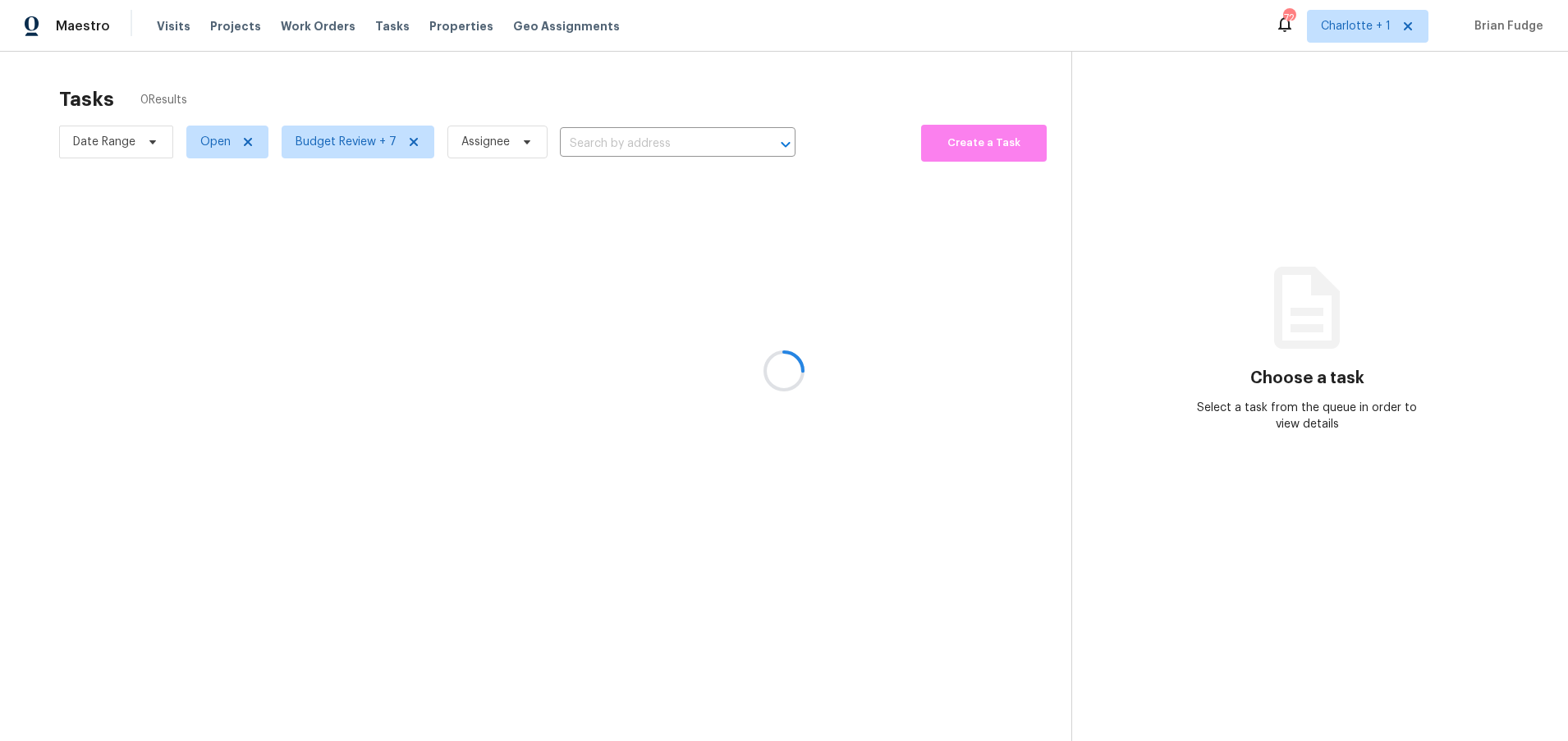 scroll, scrollTop: 0, scrollLeft: 0, axis: both 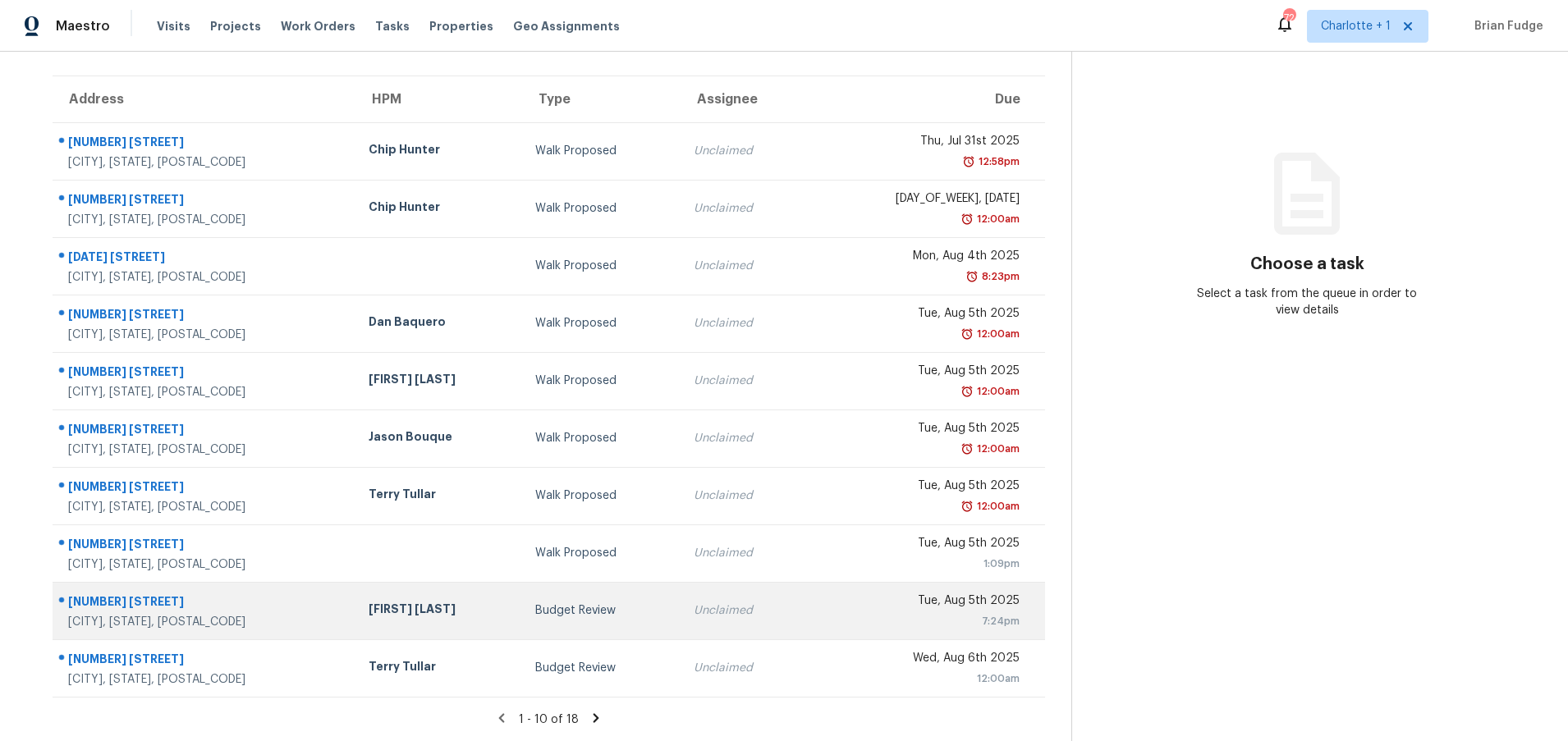 click on "[CITY], [STATE], [POSTAL_CODE]" at bounding box center (205, 622) 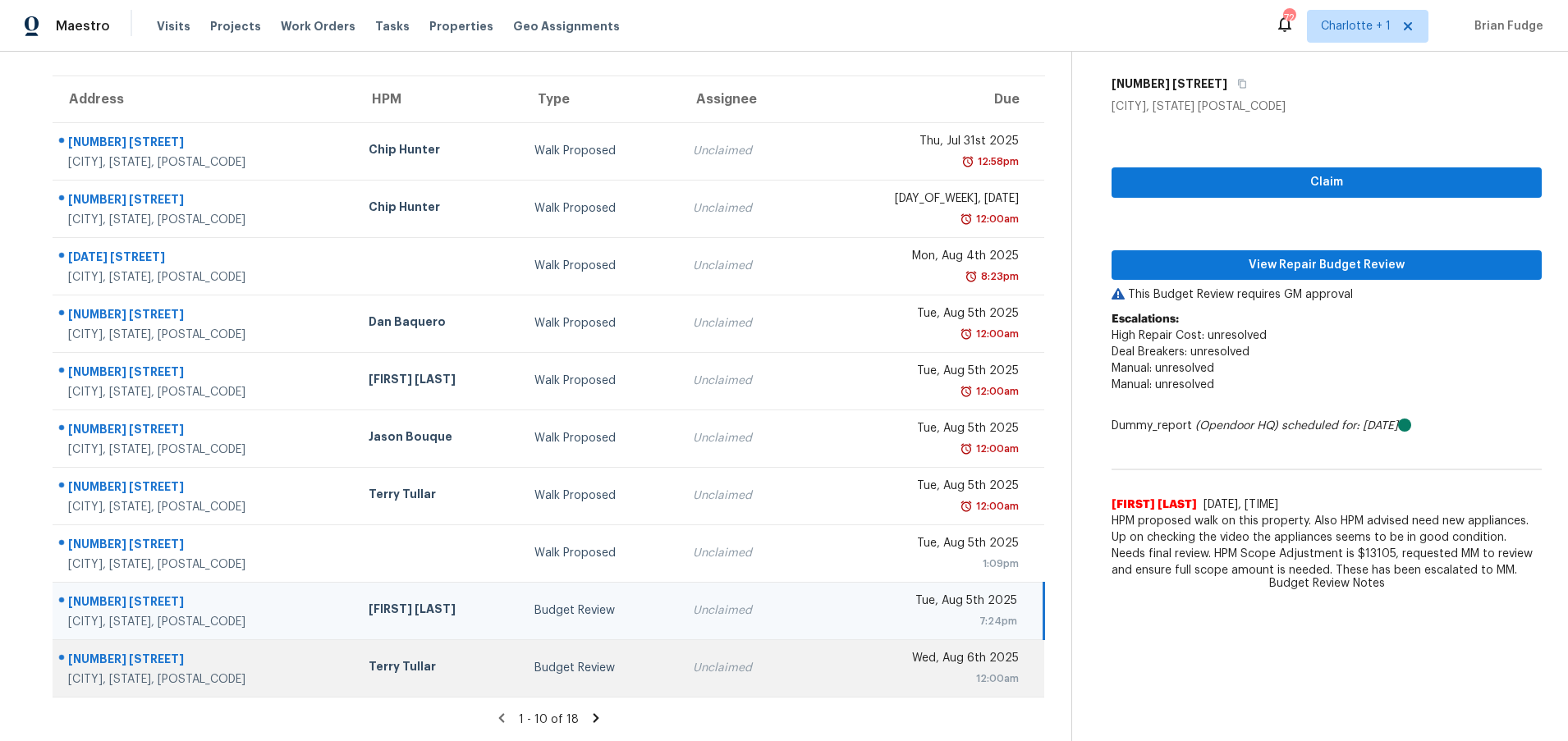 click on "Terry Tullar" at bounding box center [438, 668] 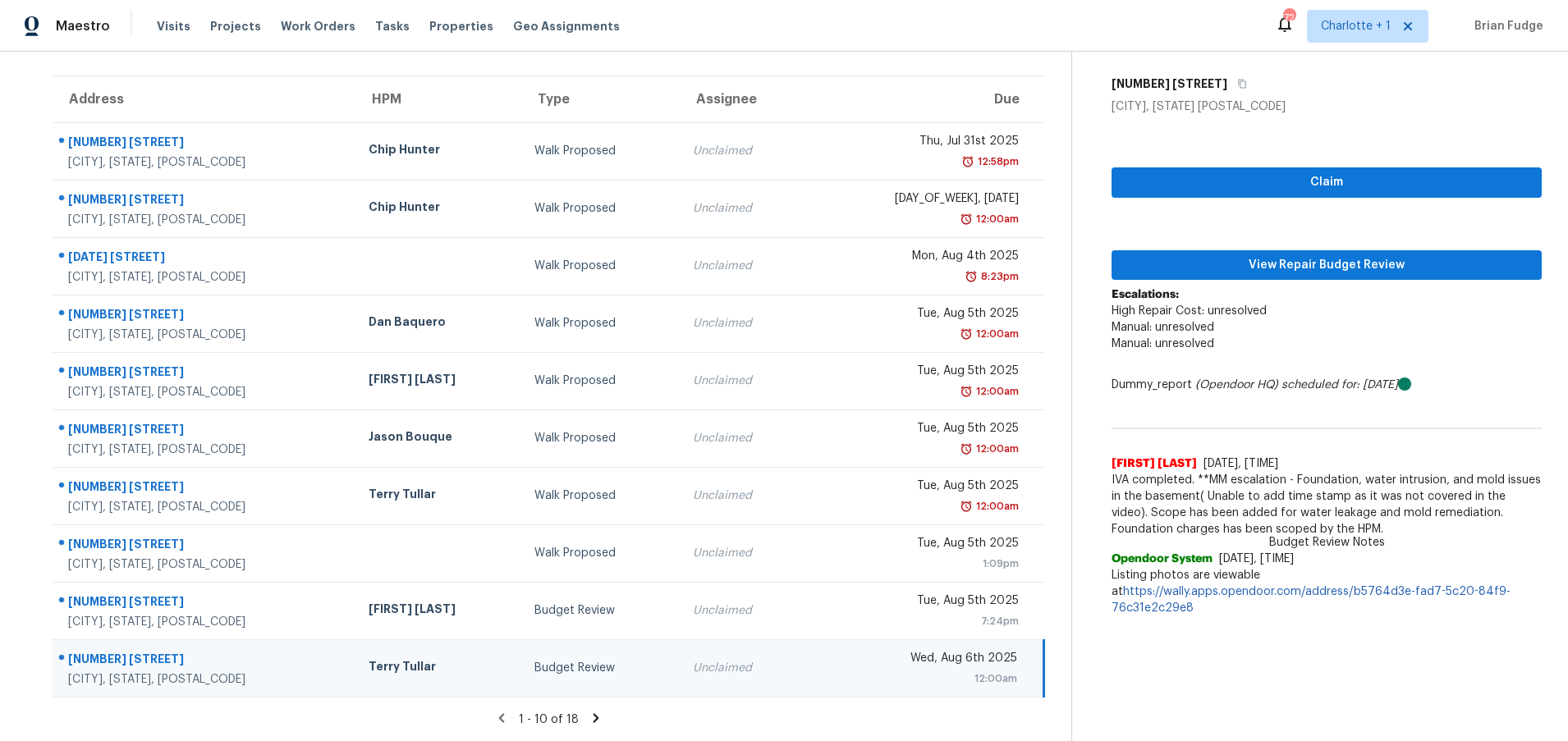 click on "1 - 10 of 18" at bounding box center [548, 719] 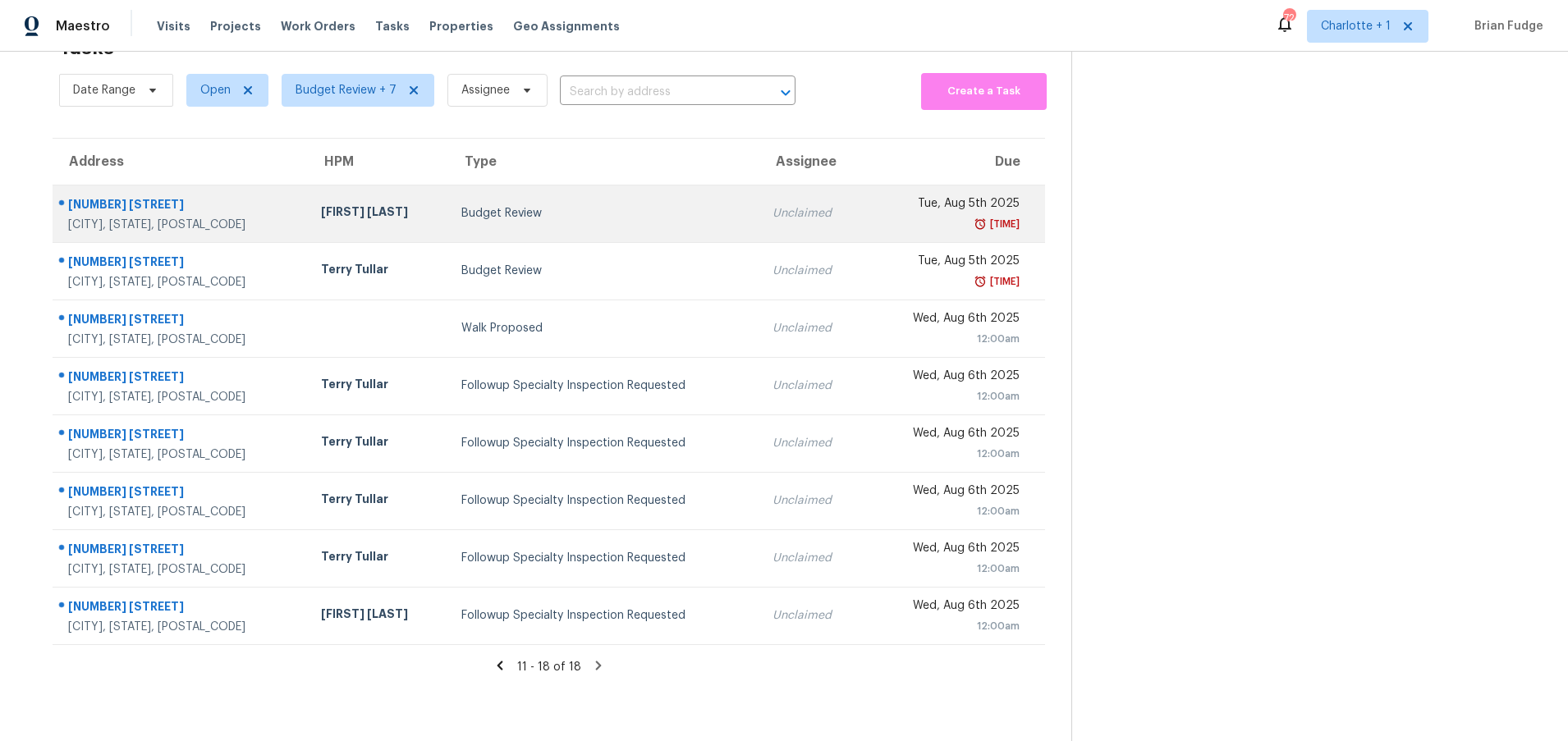 click on "[FIRST] [LAST]" at bounding box center (378, 213) 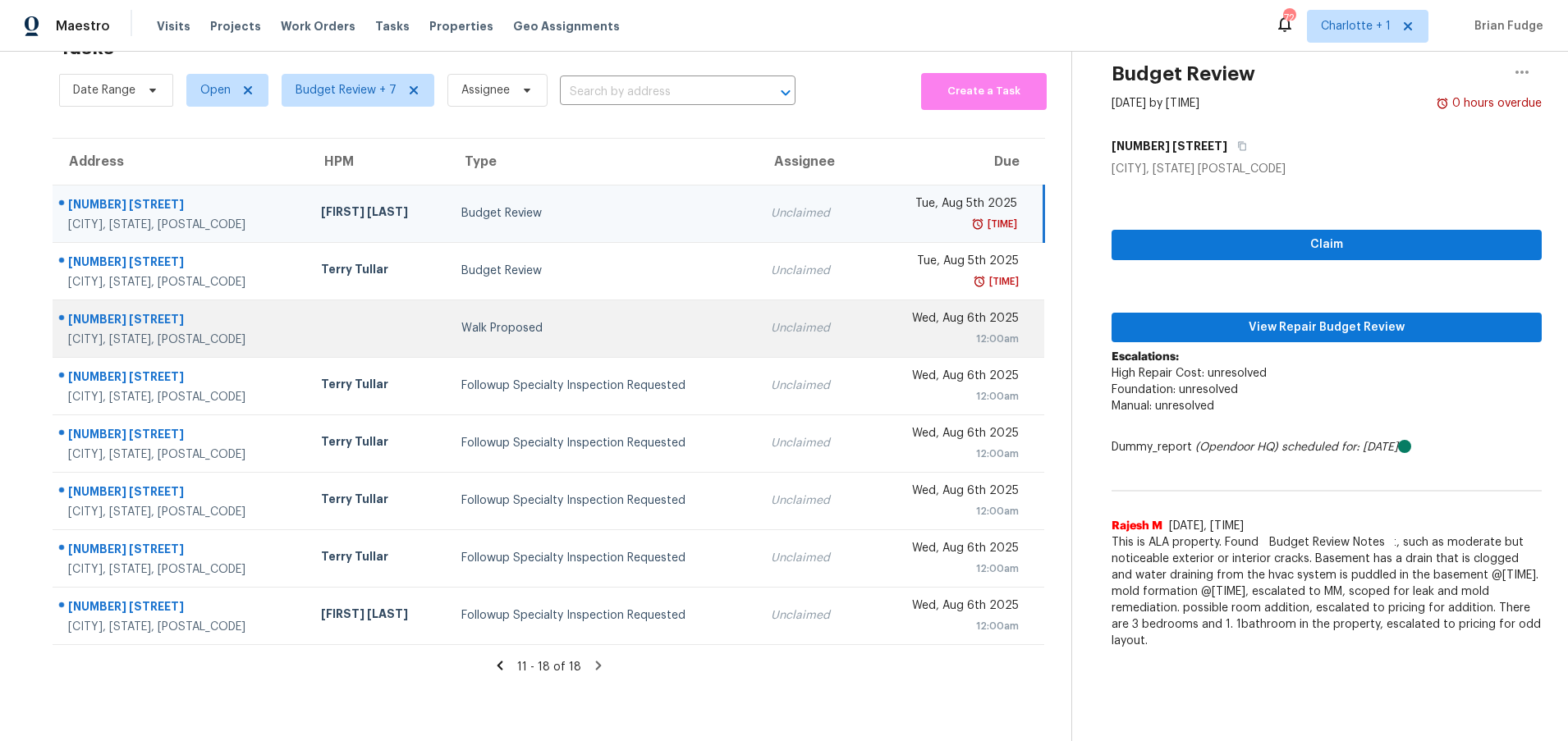 scroll, scrollTop: 61, scrollLeft: 0, axis: vertical 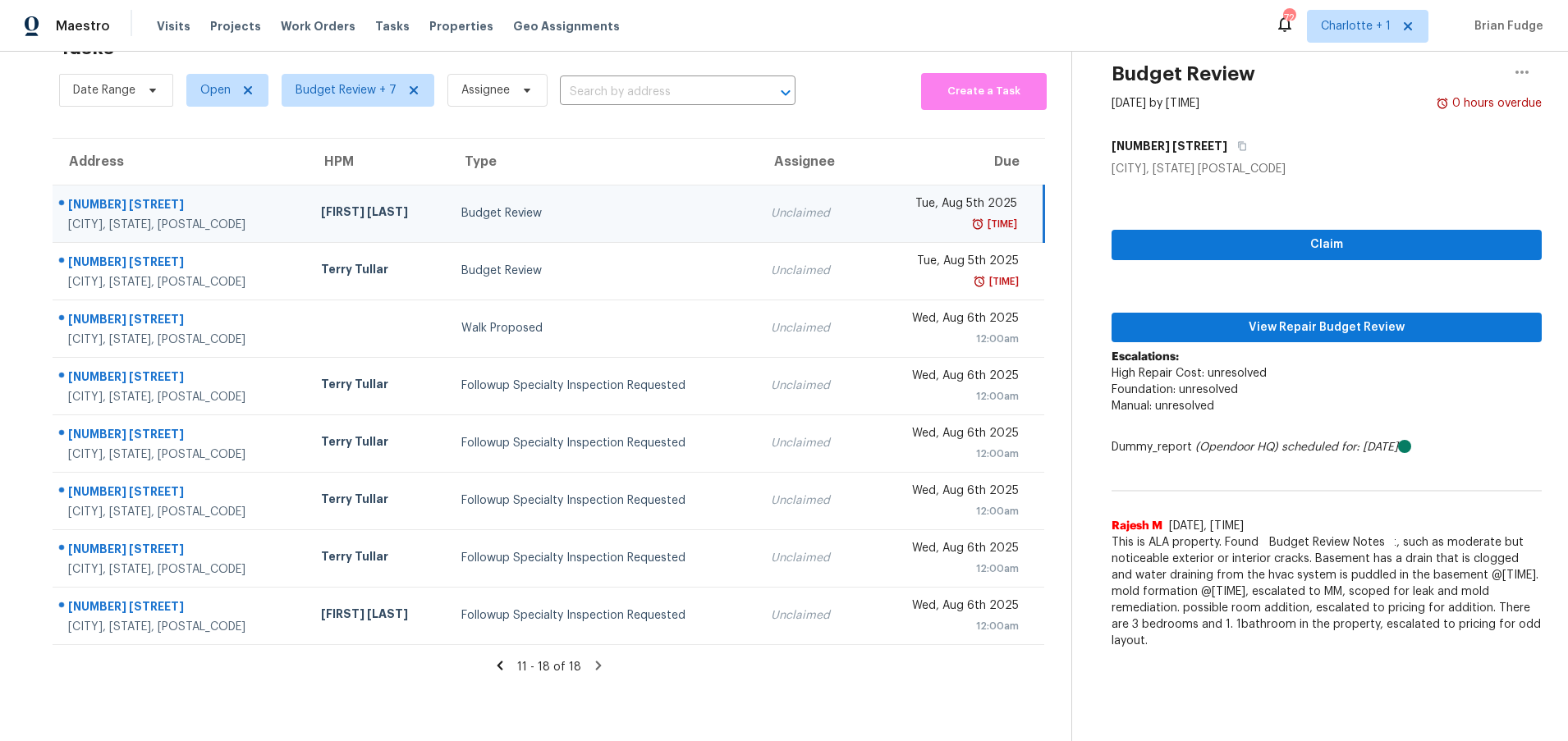 click on "[CITY], [STATE], [POSTAL_CODE]" at bounding box center (181, 225) 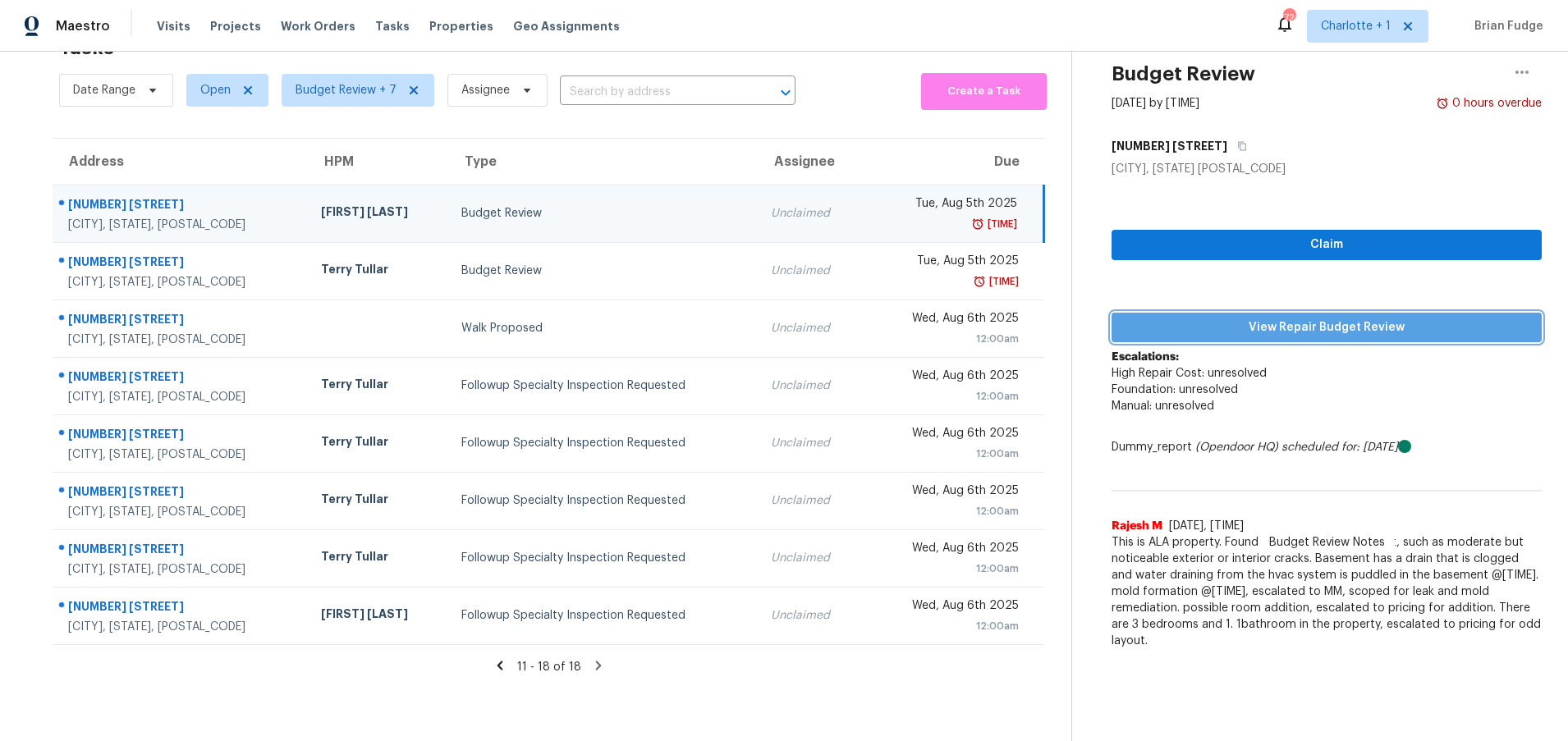 click on "View Repair Budget Review" at bounding box center (1327, 327) 